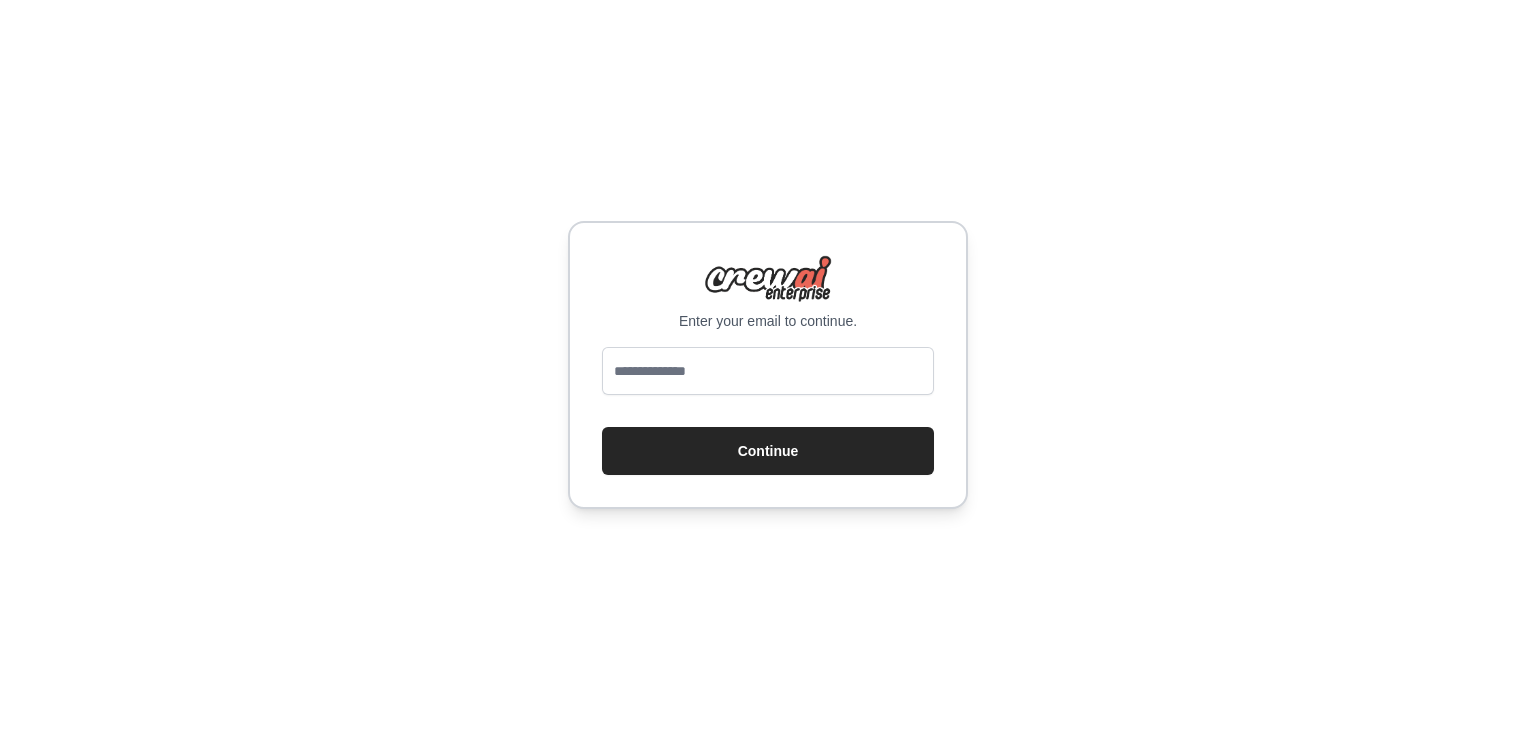 scroll, scrollTop: 0, scrollLeft: 0, axis: both 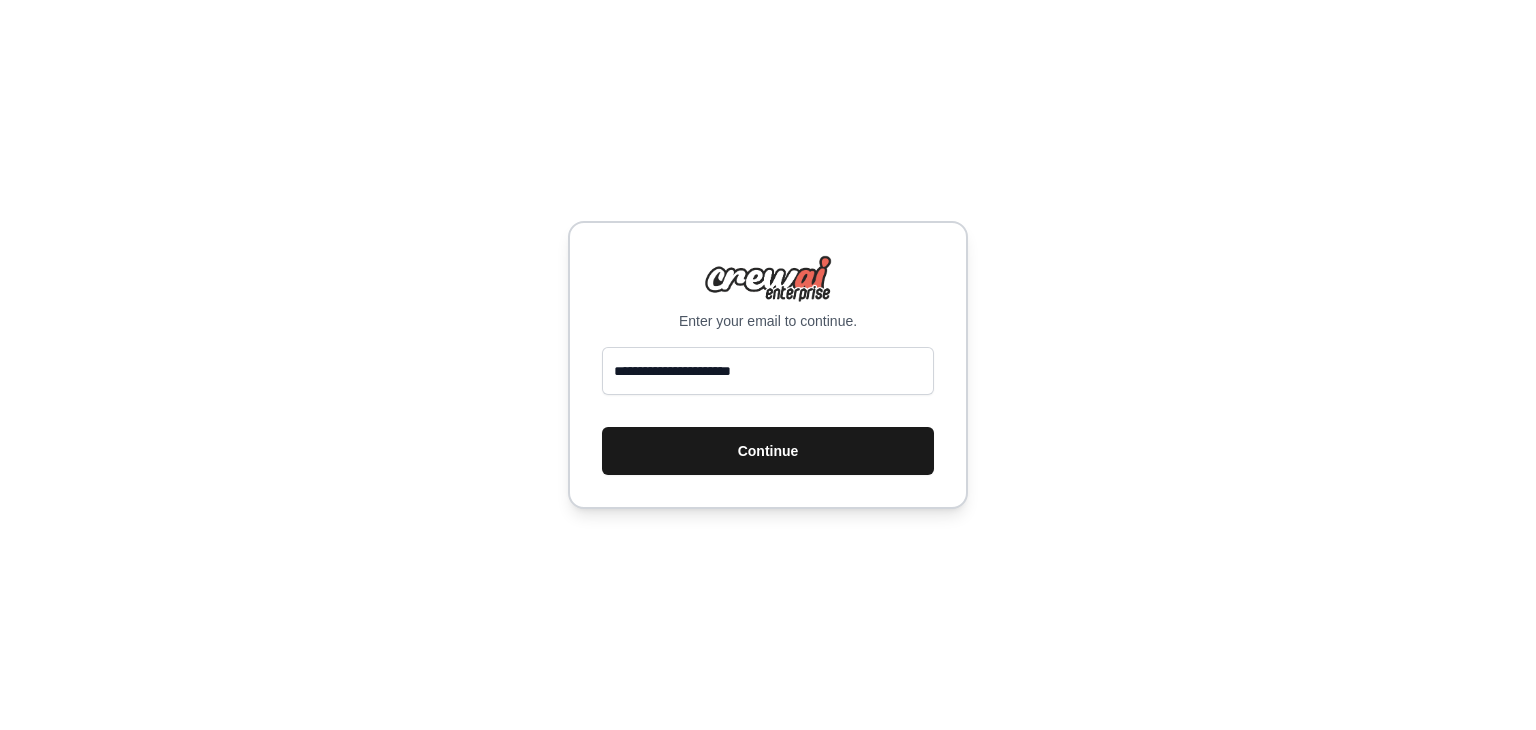 type on "**********" 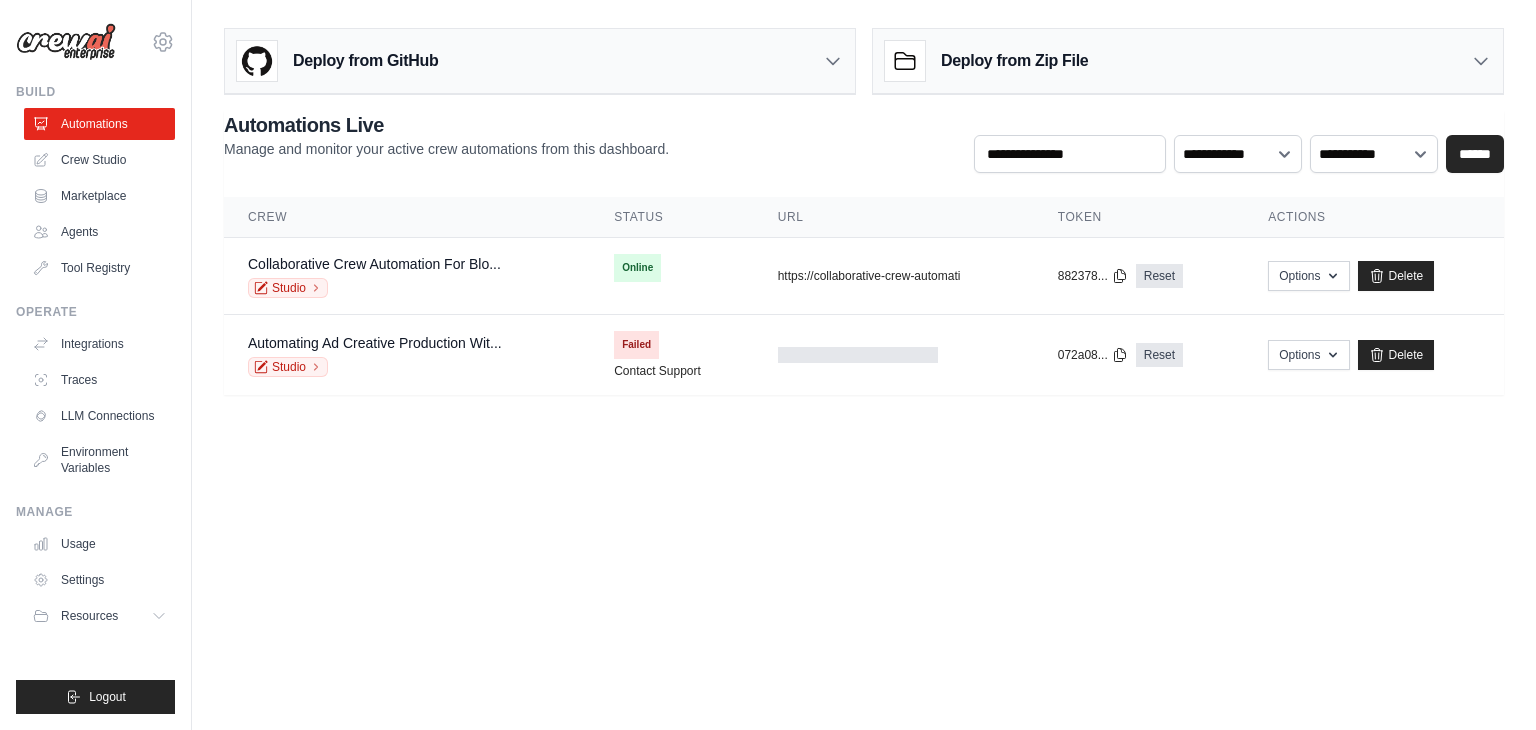 scroll, scrollTop: 0, scrollLeft: 0, axis: both 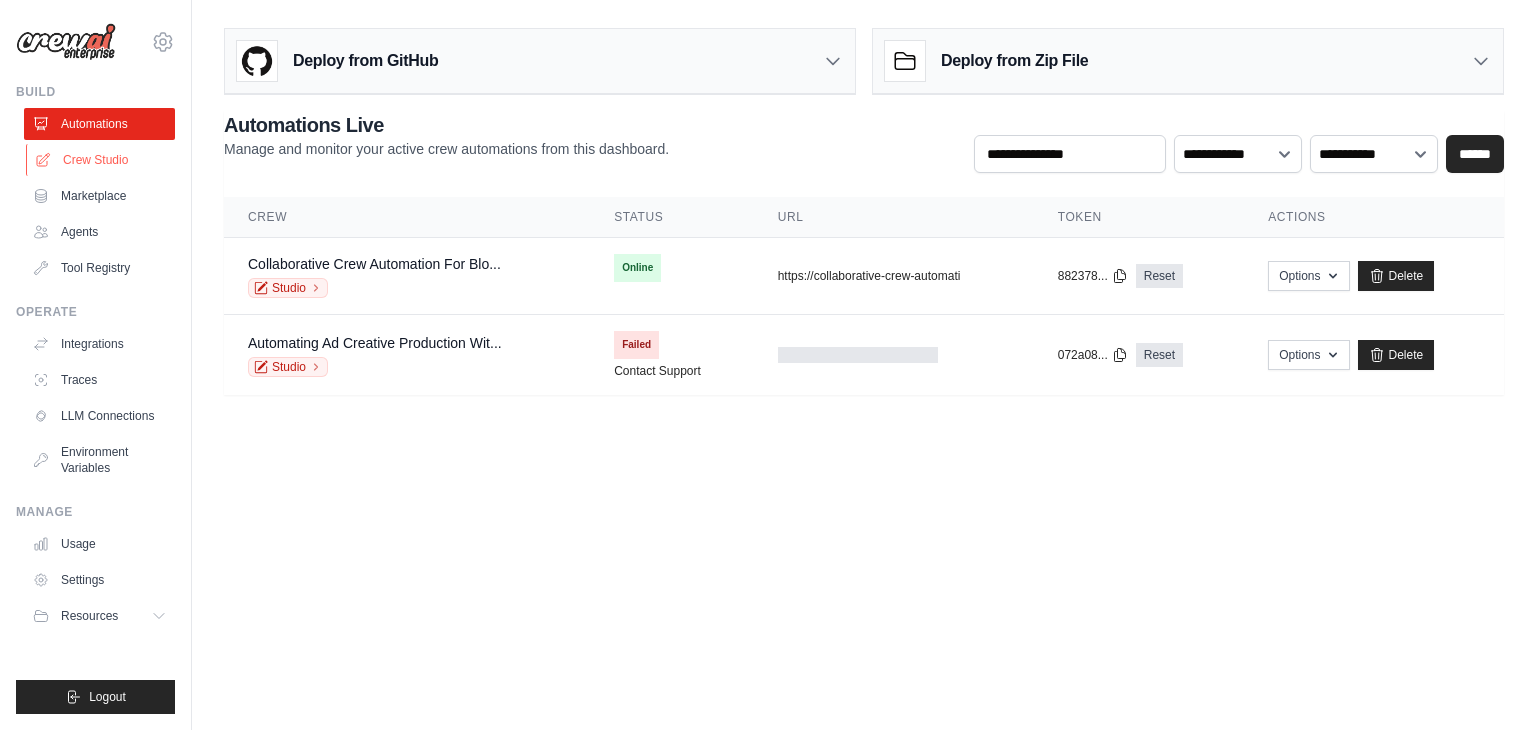 click on "Crew Studio" at bounding box center [101, 160] 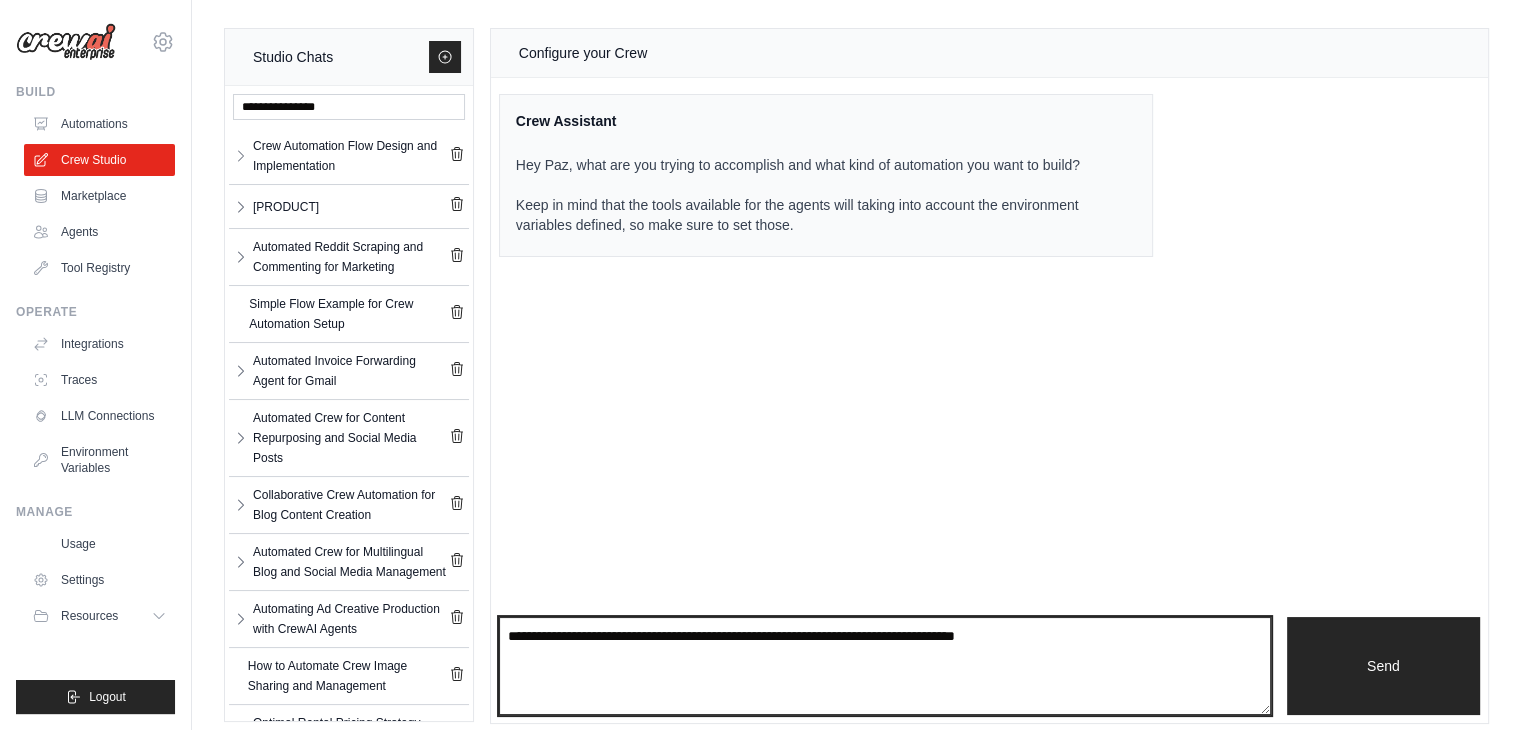 click at bounding box center [885, 666] 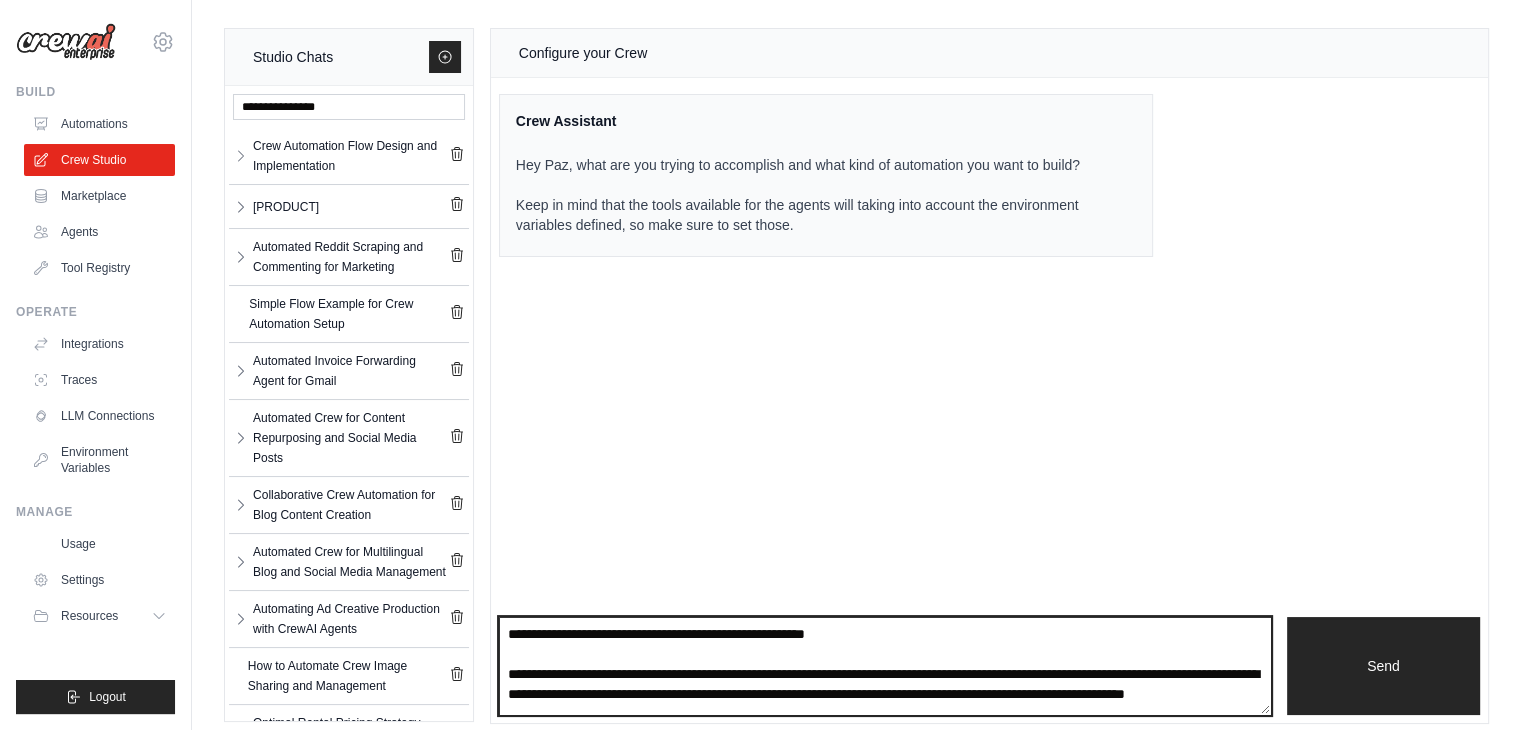 scroll, scrollTop: 0, scrollLeft: 0, axis: both 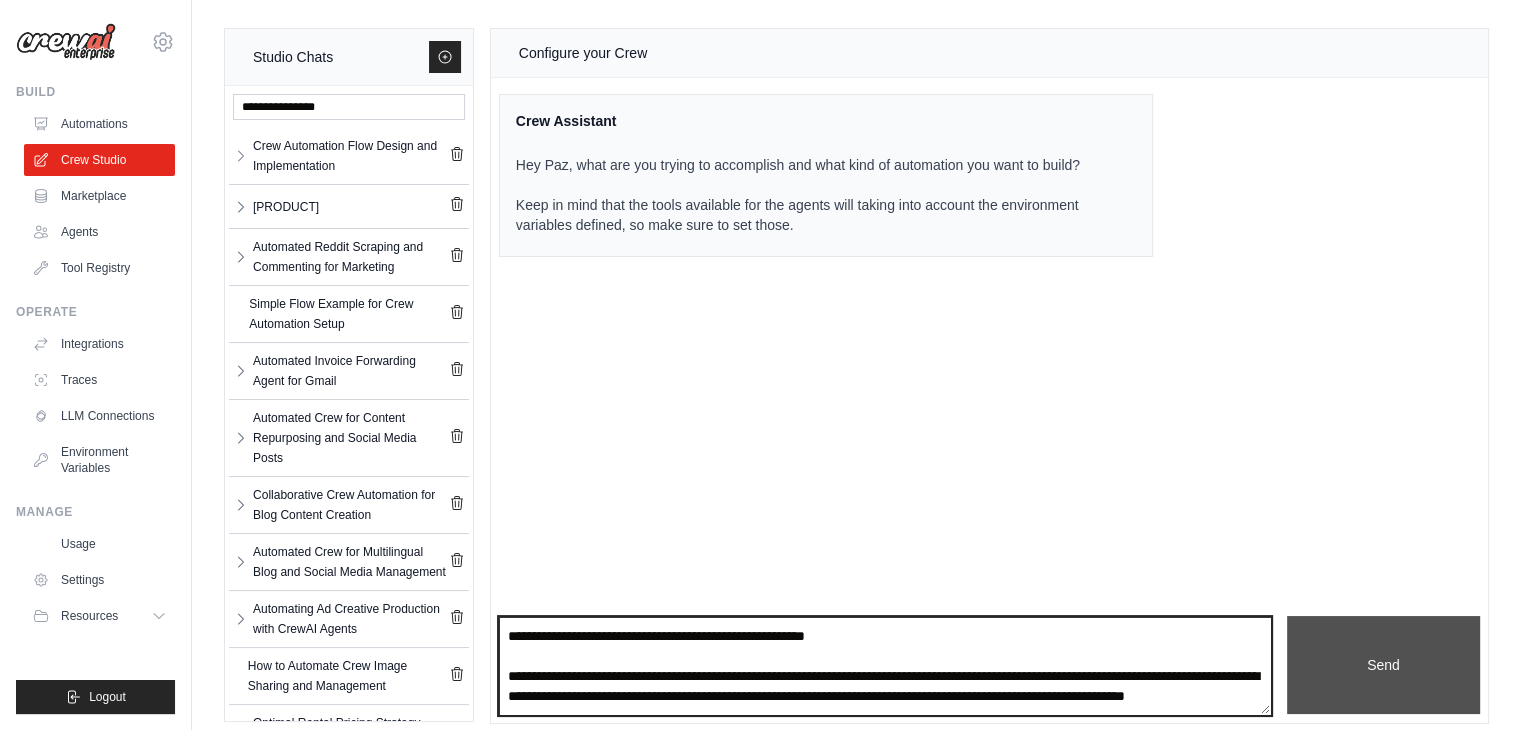 type on "**********" 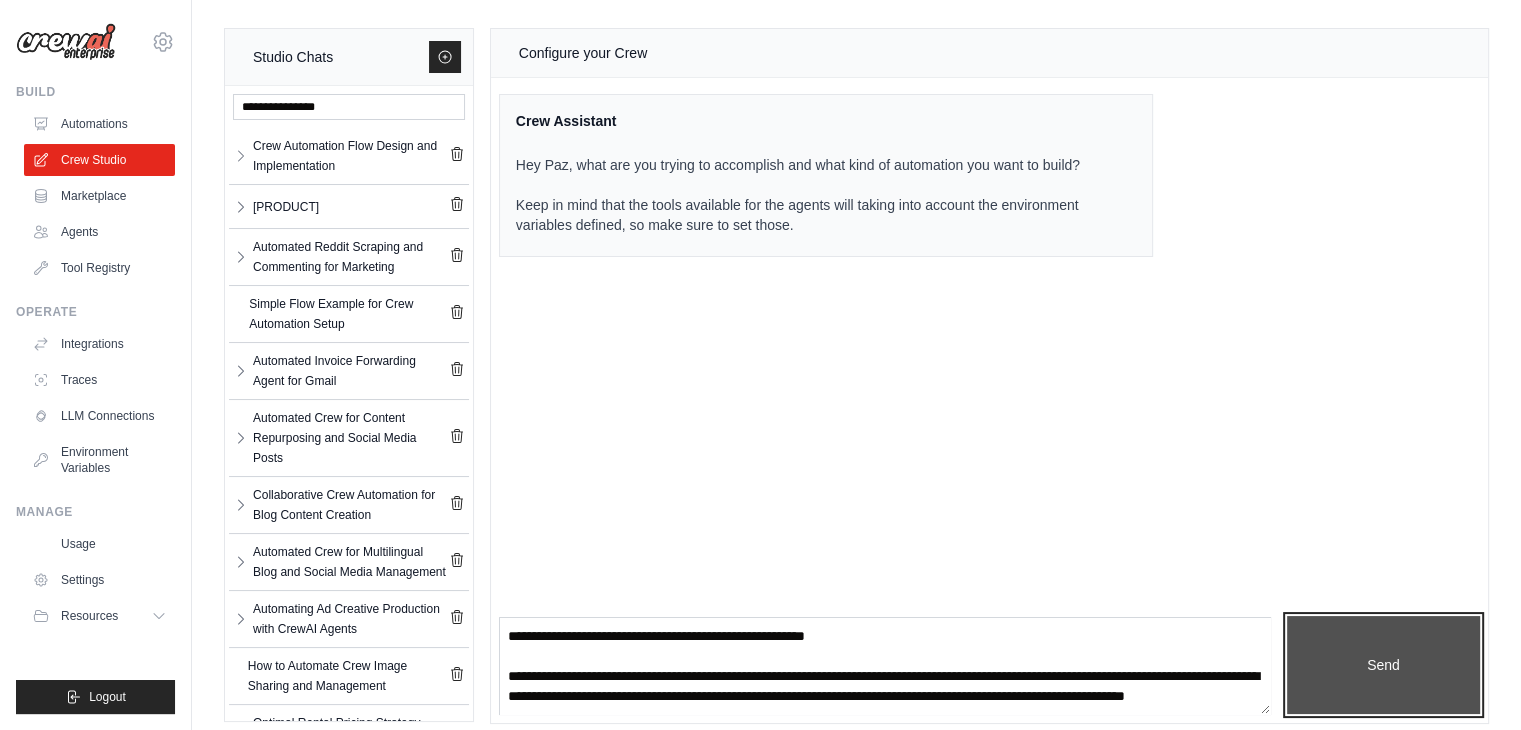click on "Send" at bounding box center (1383, 665) 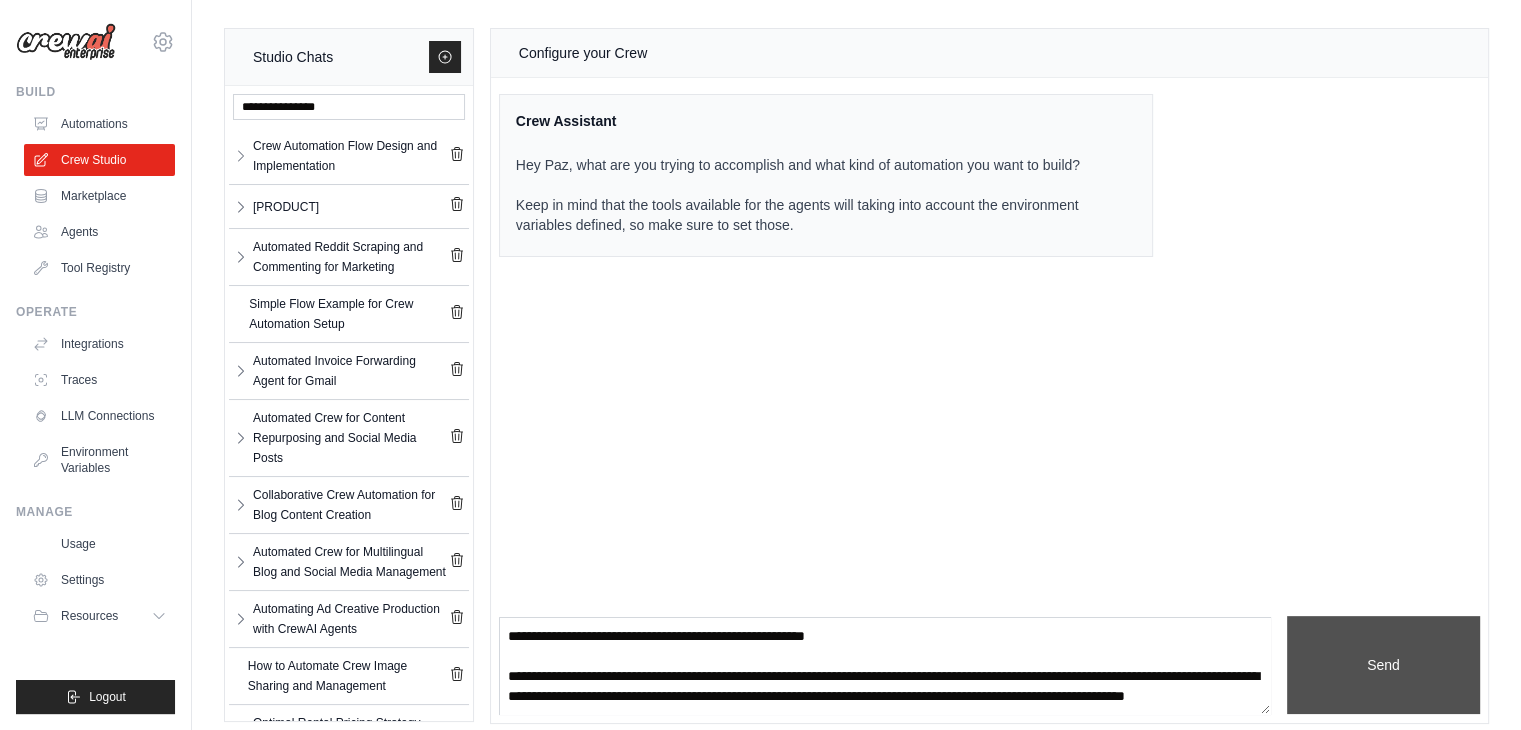type 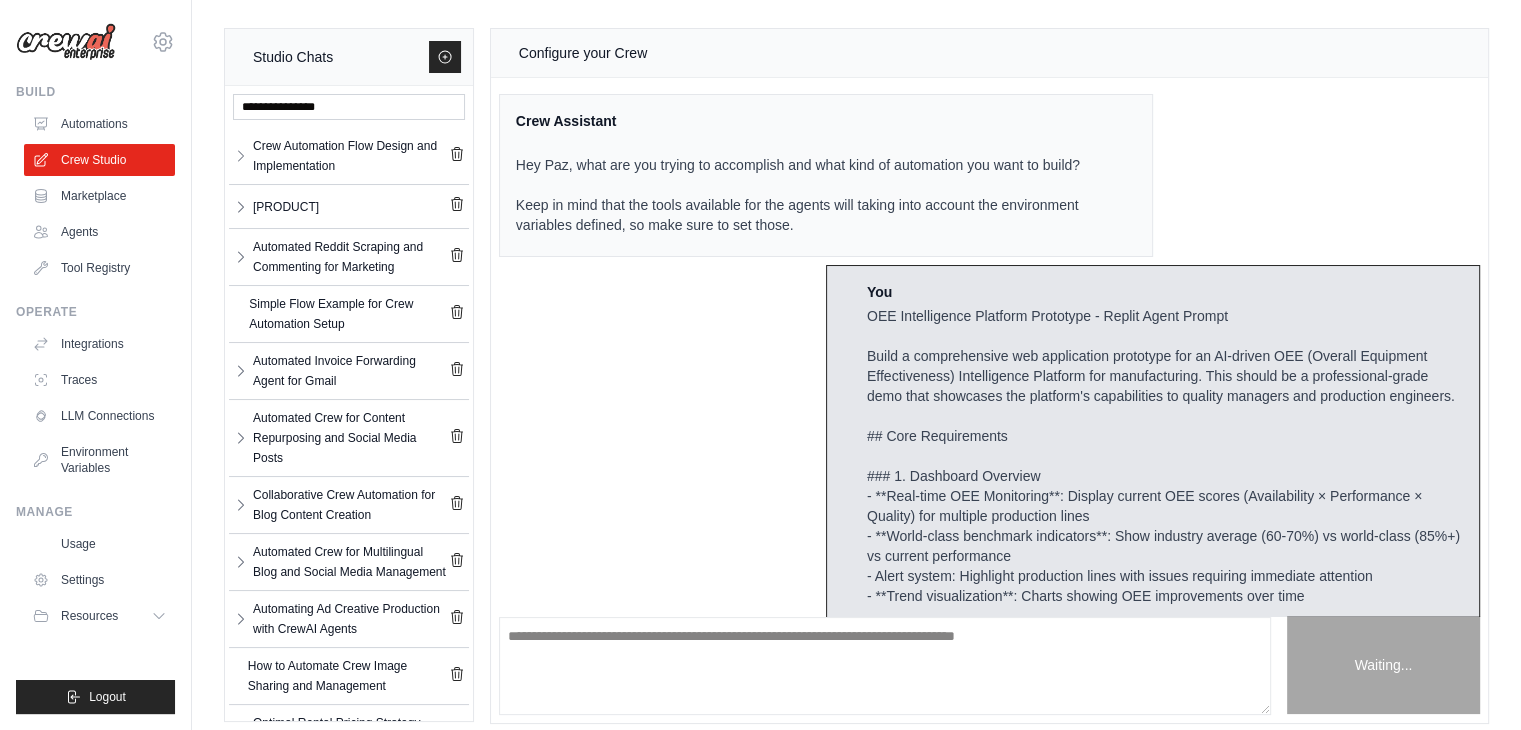 scroll, scrollTop: 2785, scrollLeft: 0, axis: vertical 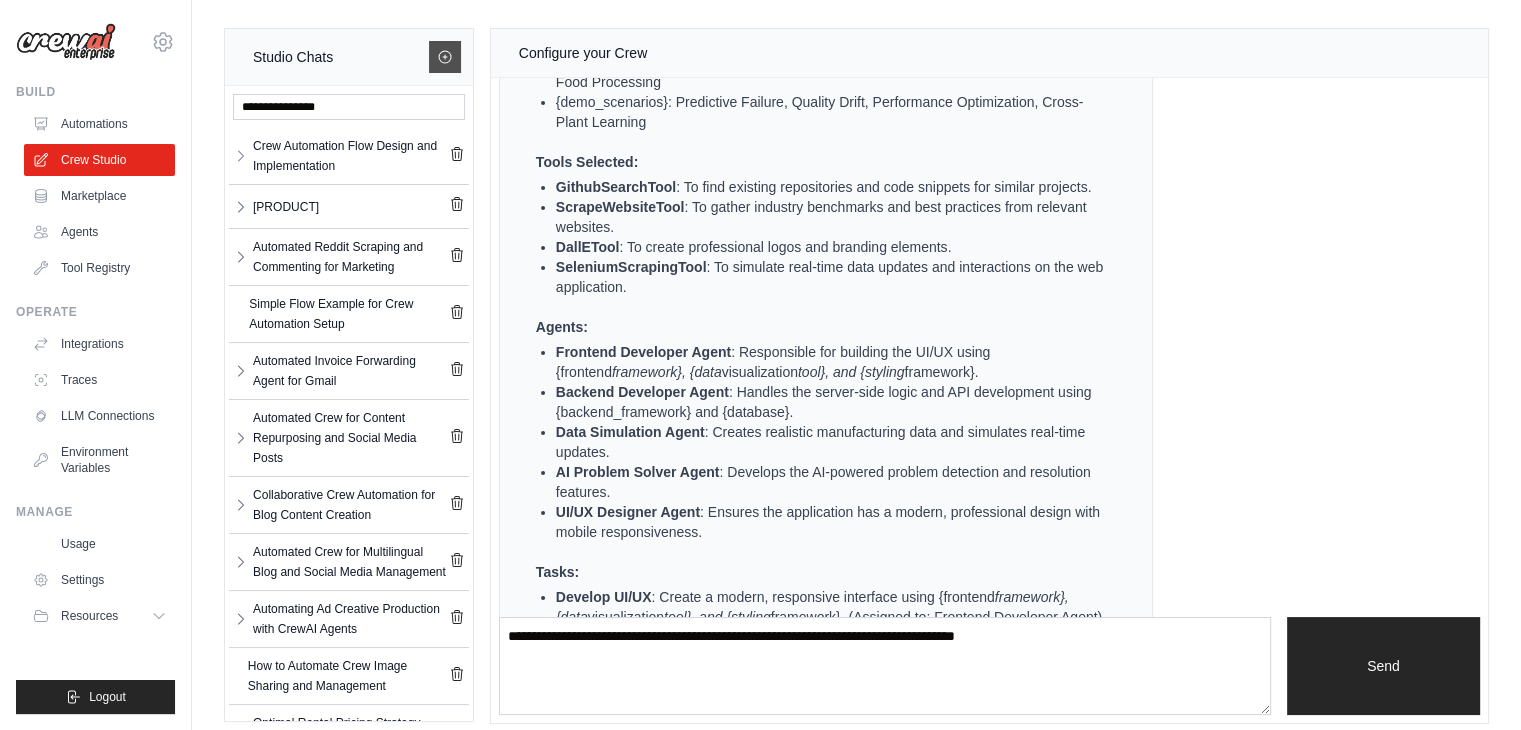 click 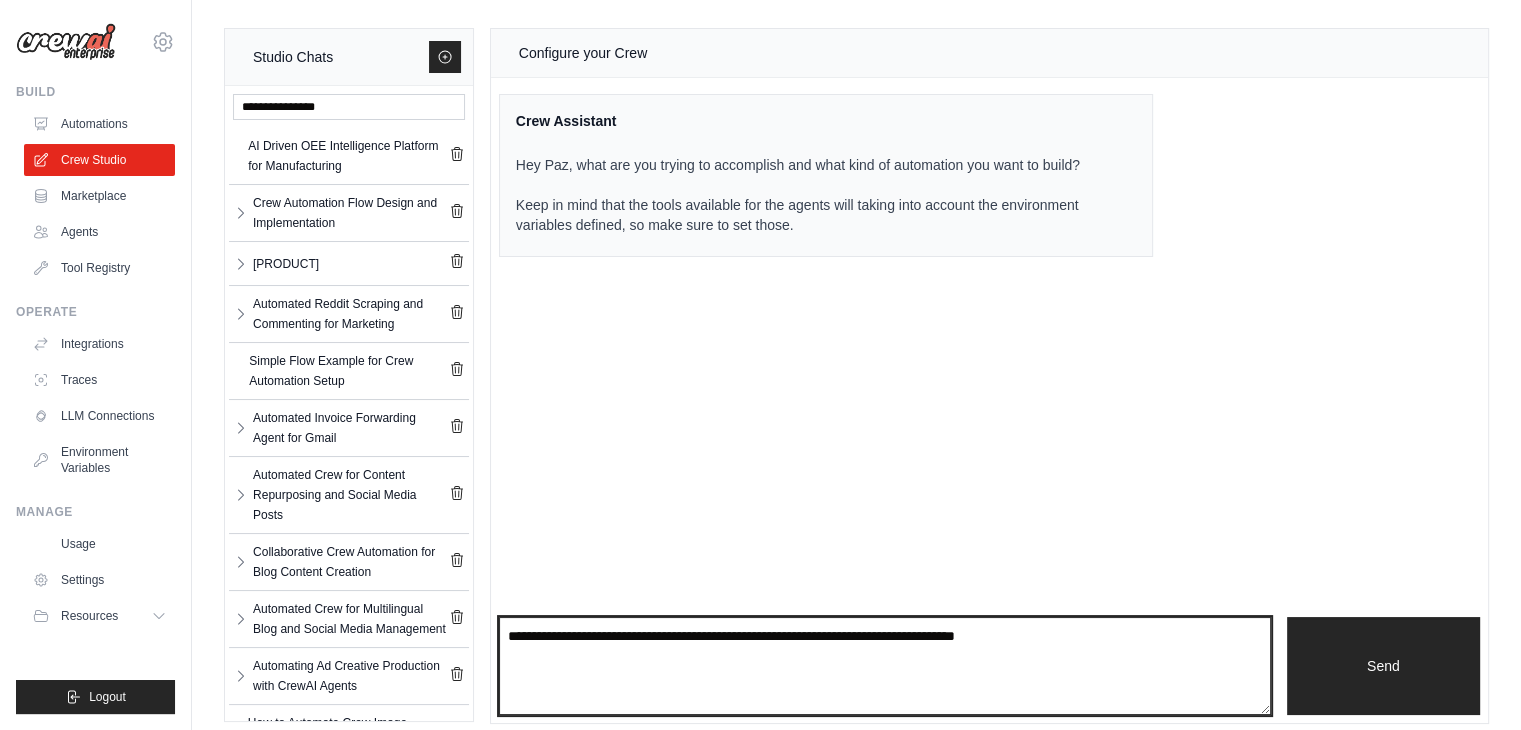 click at bounding box center [885, 666] 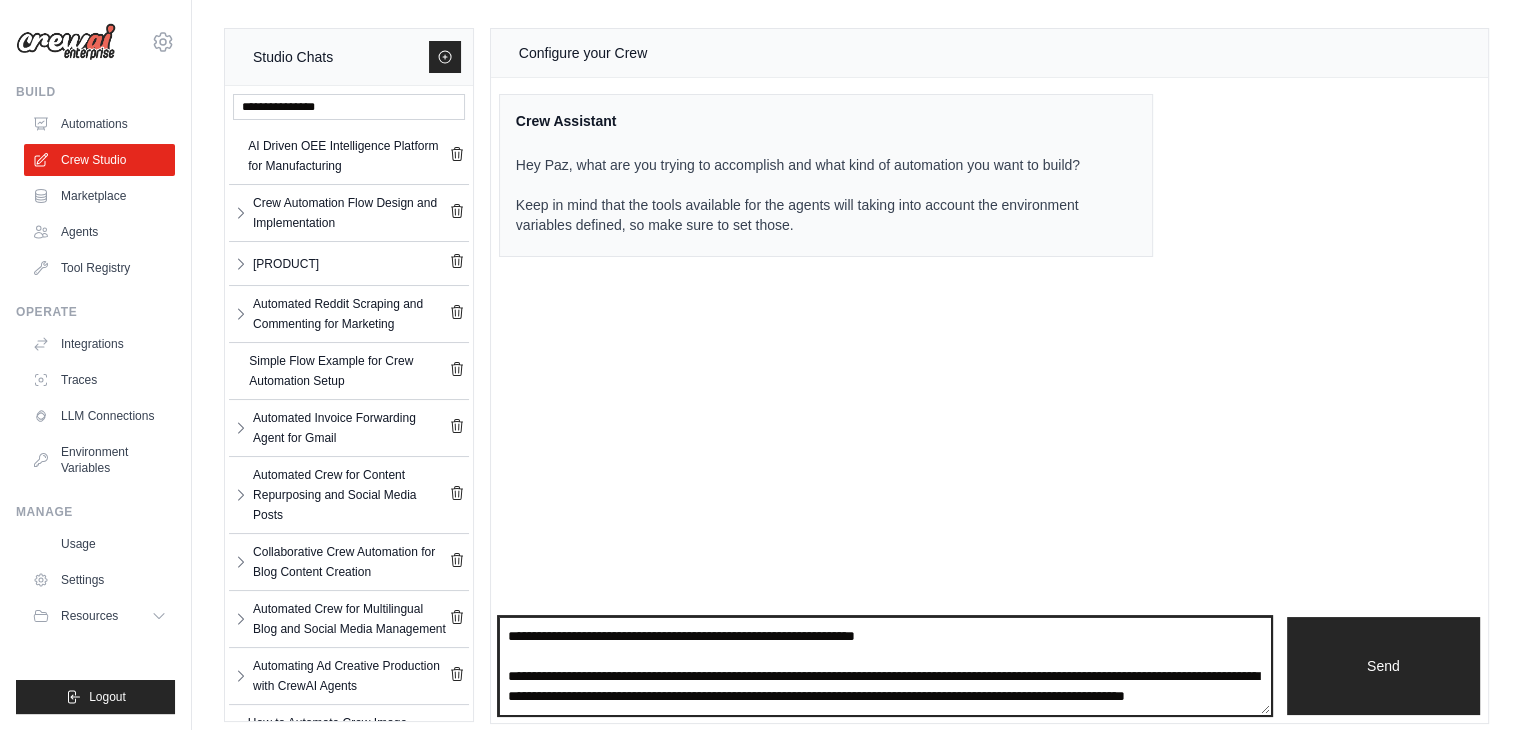 scroll, scrollTop: 5131, scrollLeft: 0, axis: vertical 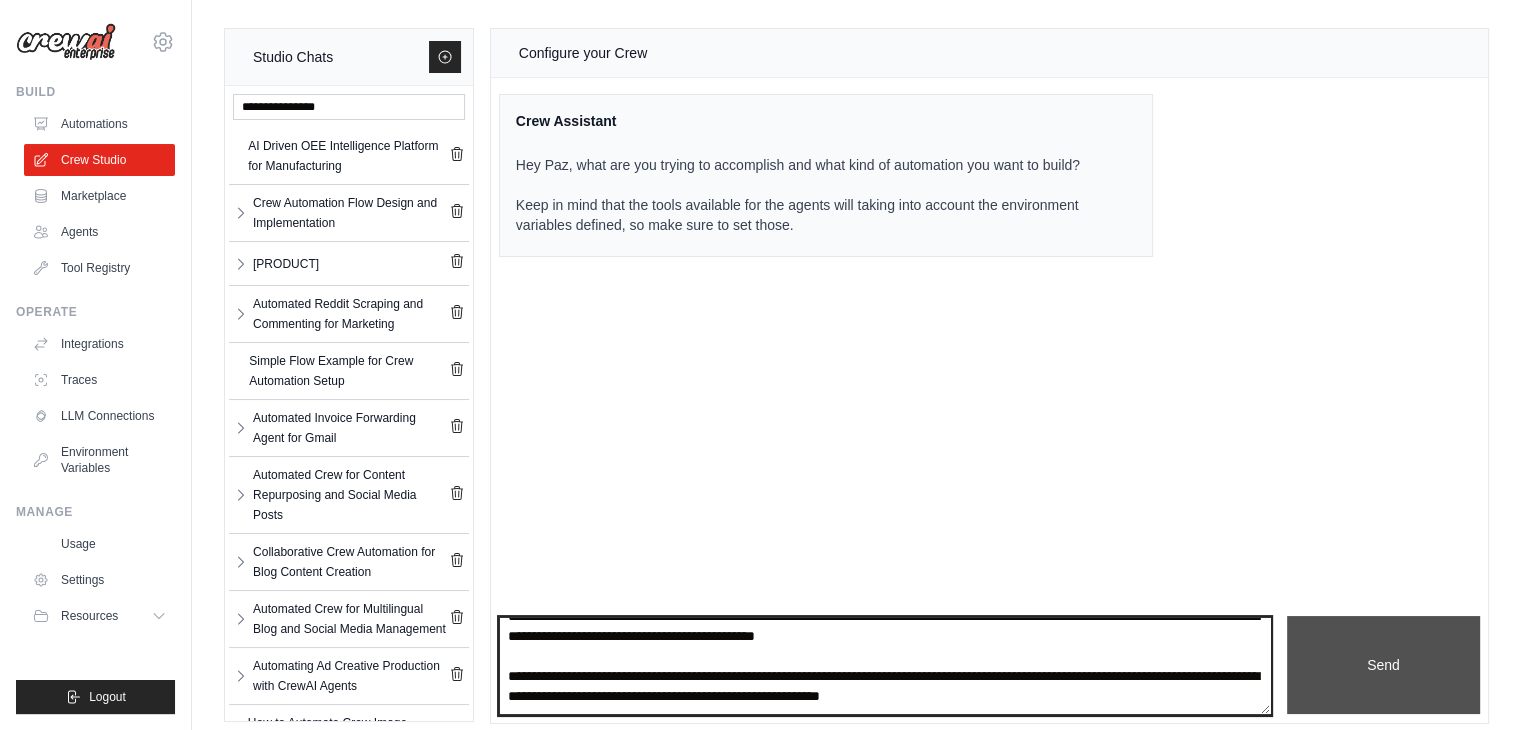 type on "**********" 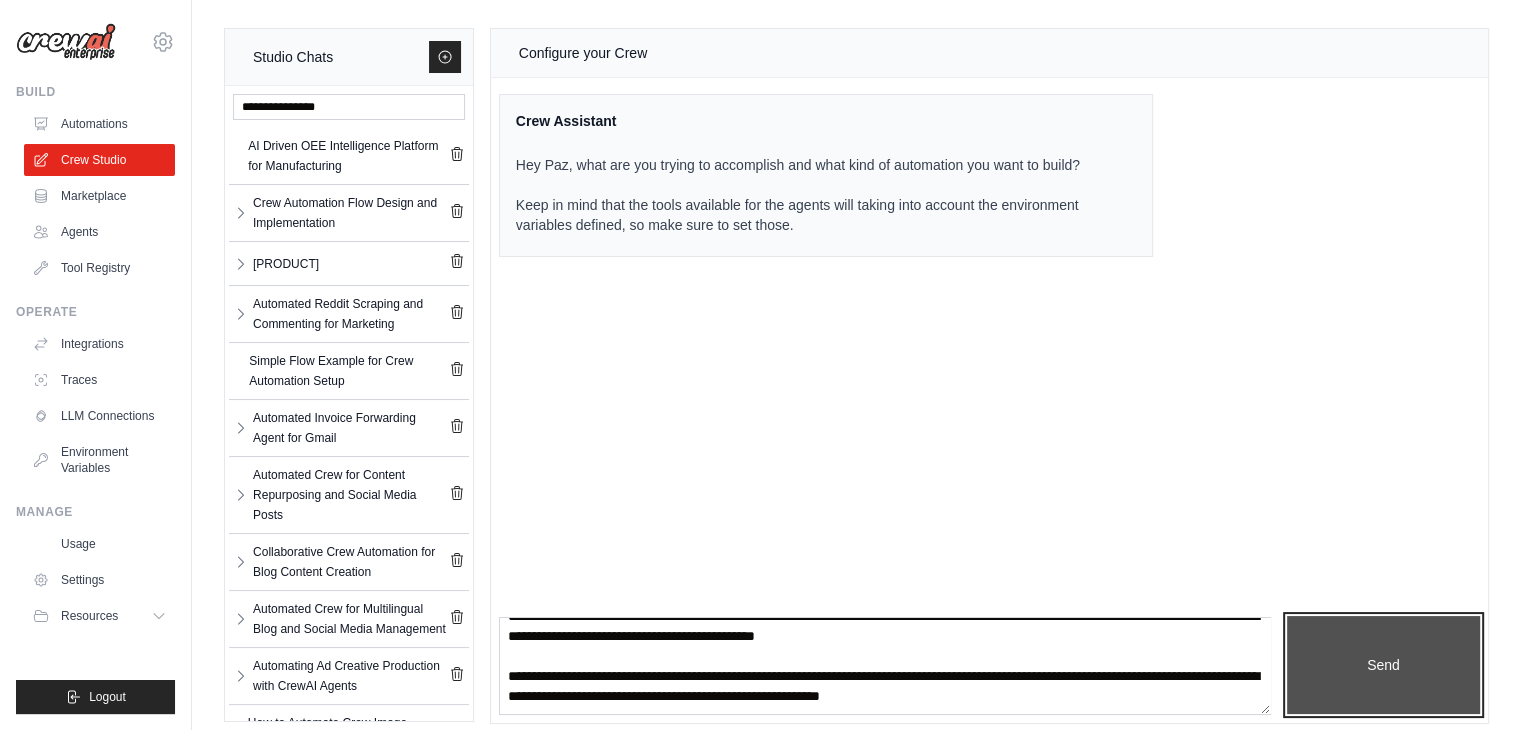 click on "Send" at bounding box center [1383, 665] 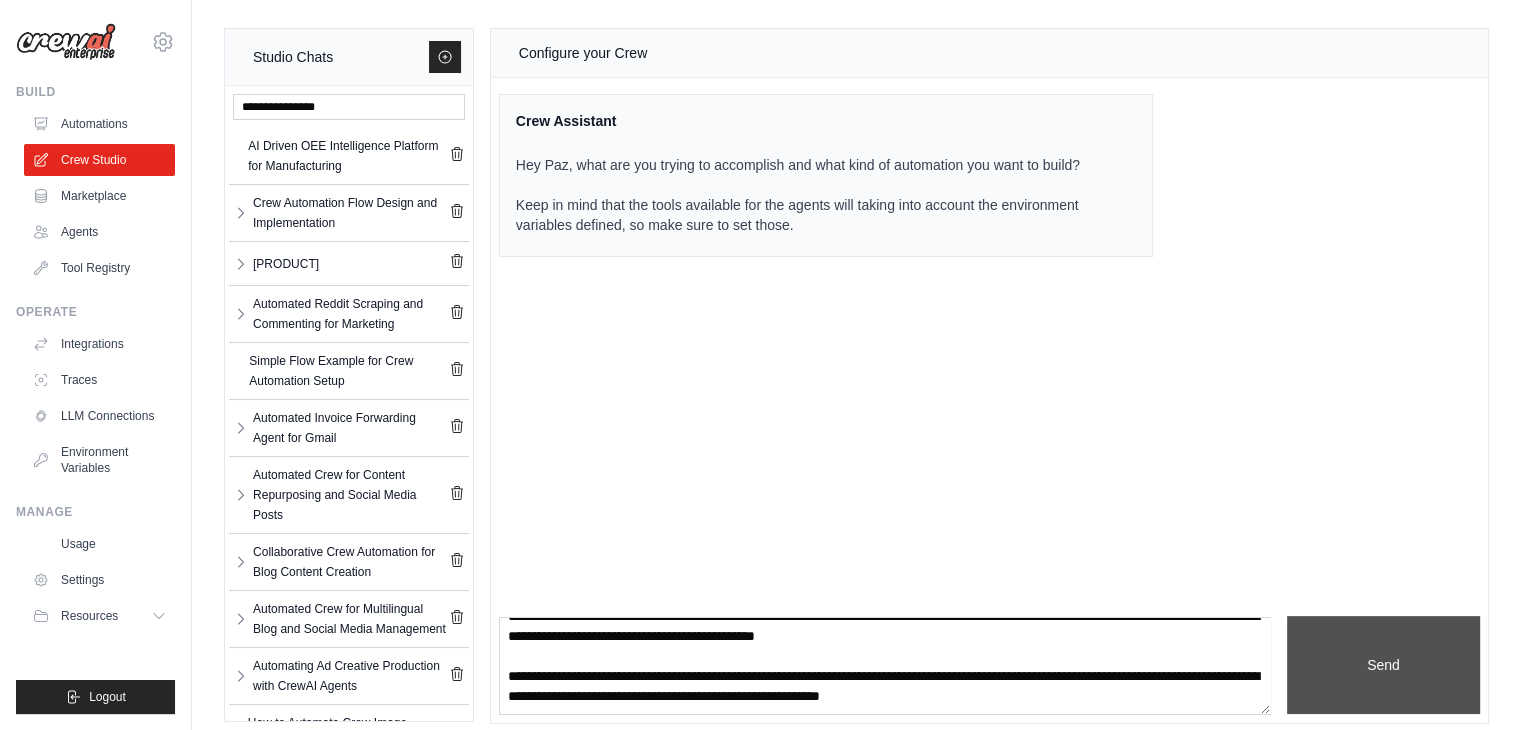 scroll, scrollTop: 0, scrollLeft: 0, axis: both 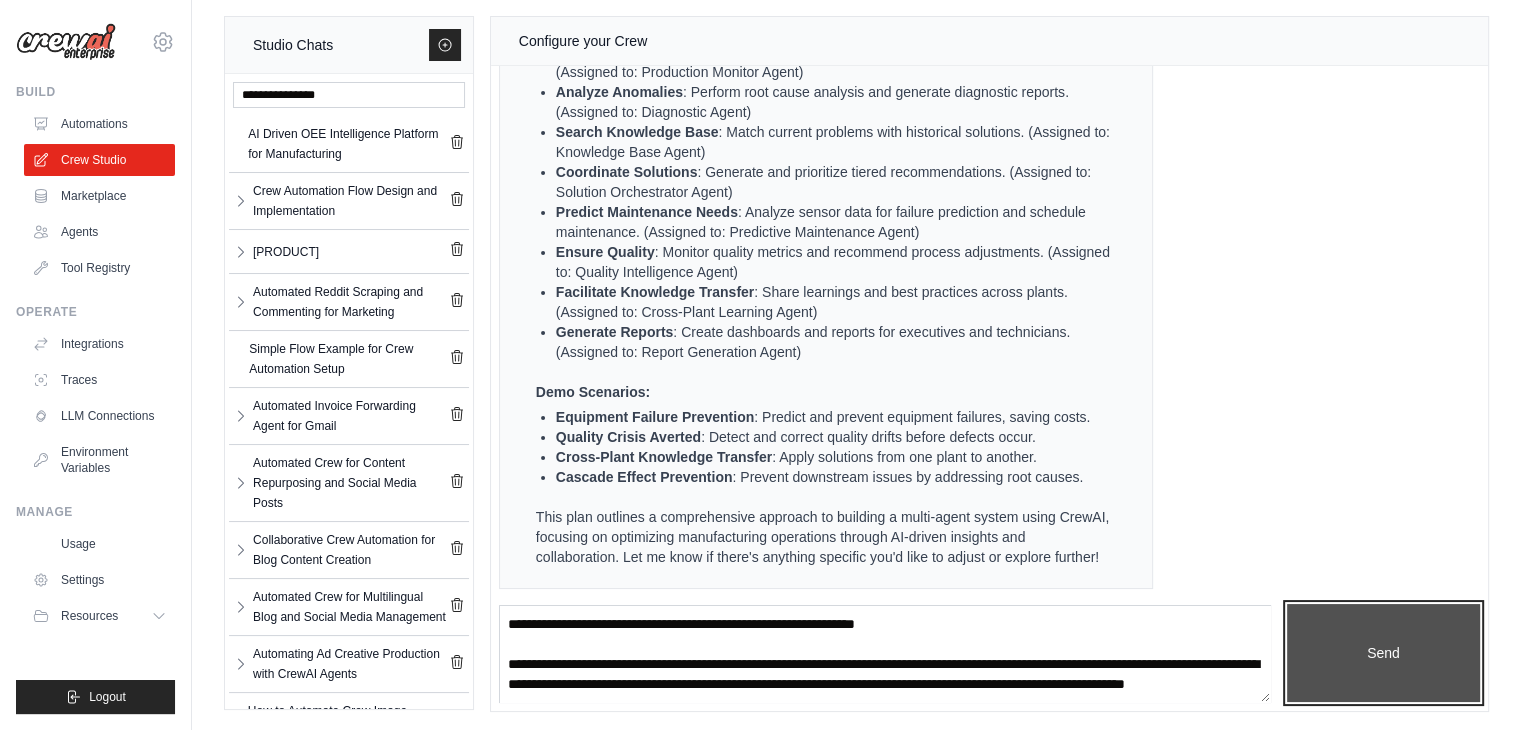 click on "Send" at bounding box center [1383, 653] 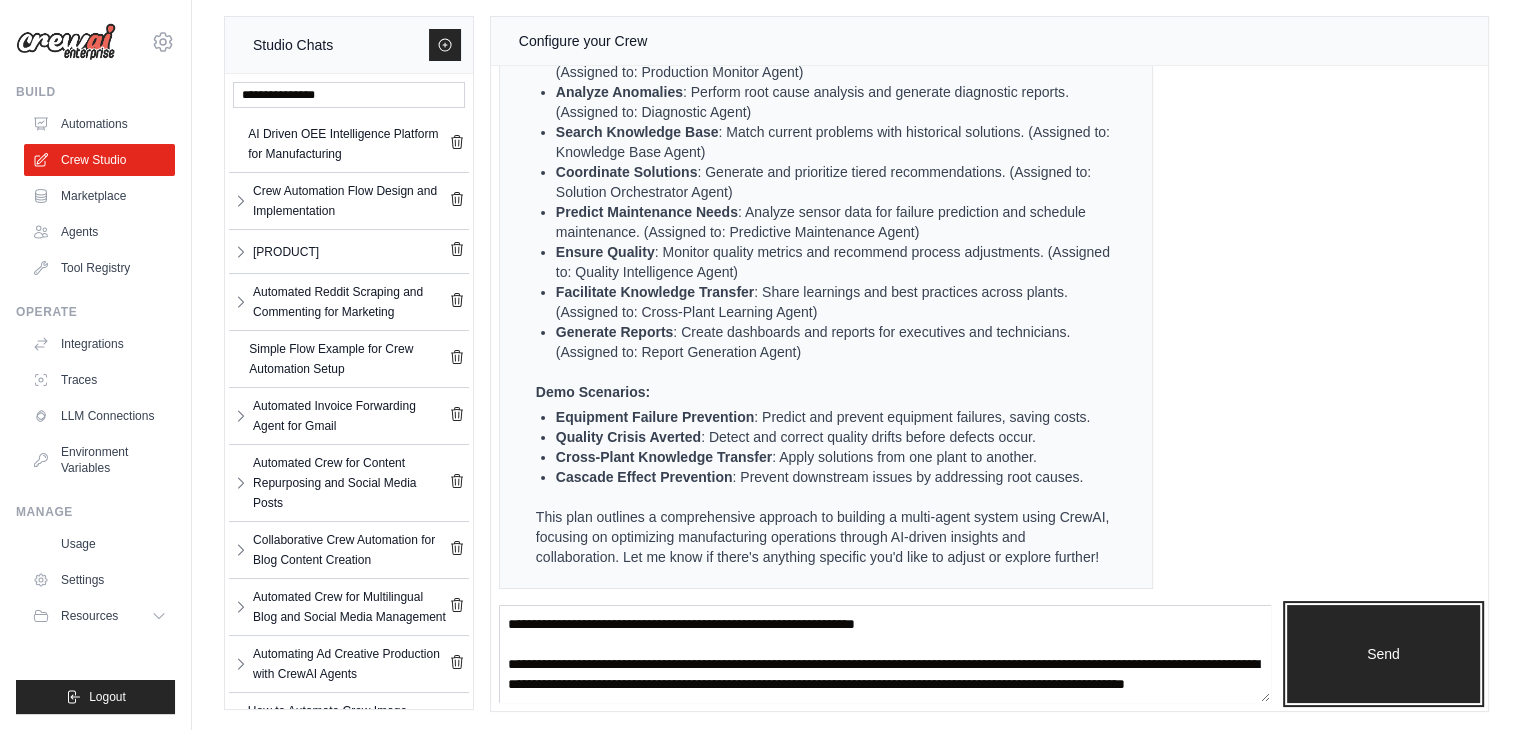 scroll, scrollTop: 6662, scrollLeft: 0, axis: vertical 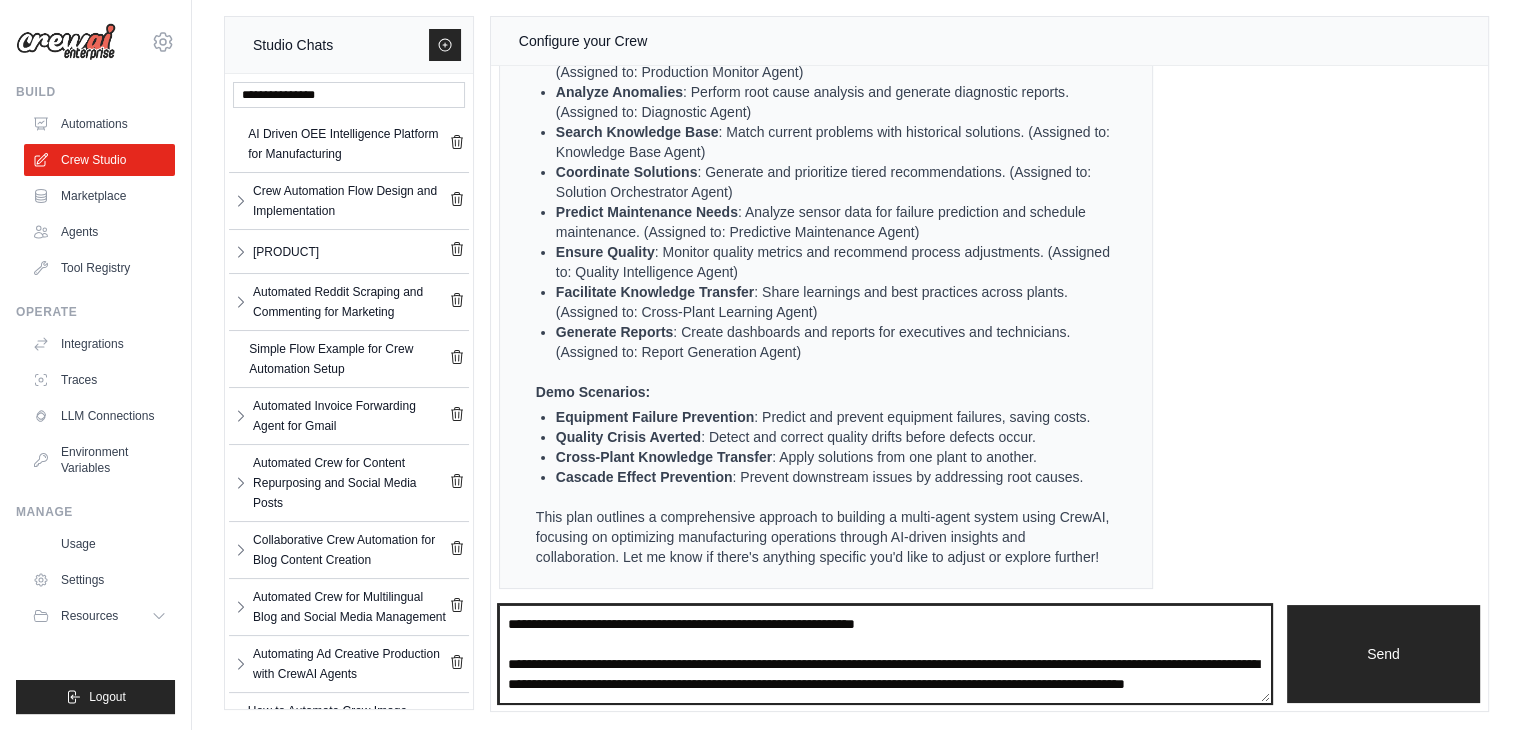 click at bounding box center [885, 654] 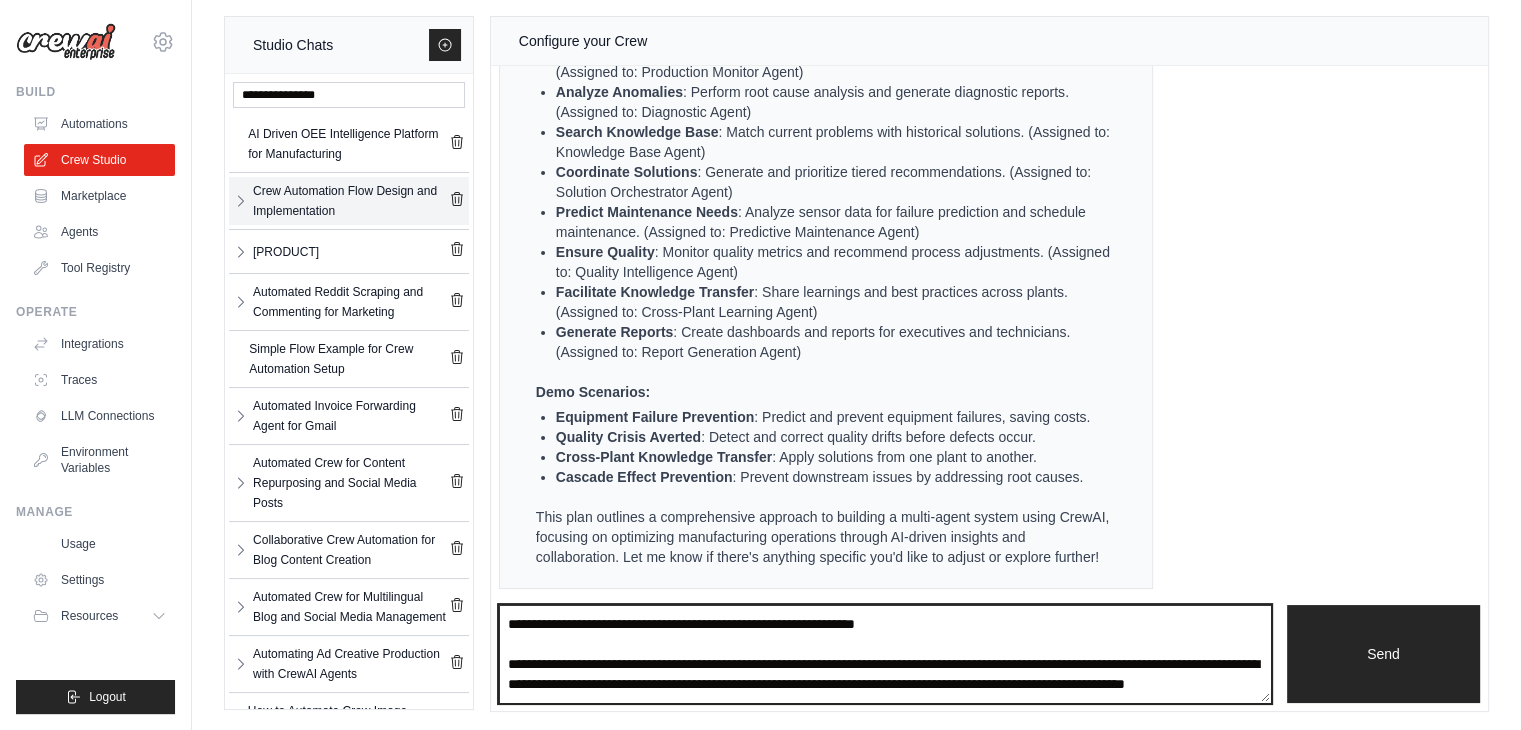 scroll, scrollTop: 0, scrollLeft: 0, axis: both 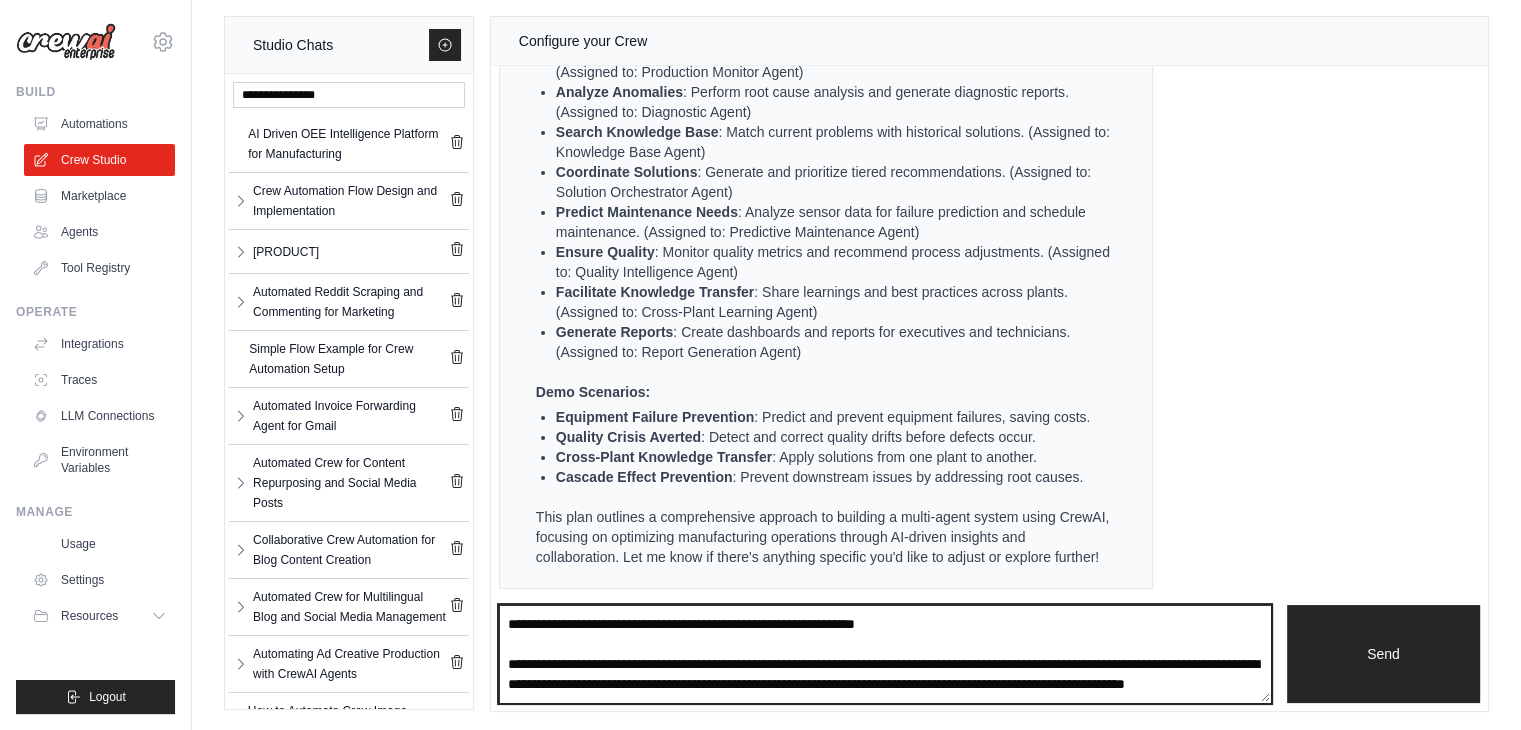 click at bounding box center [885, 654] 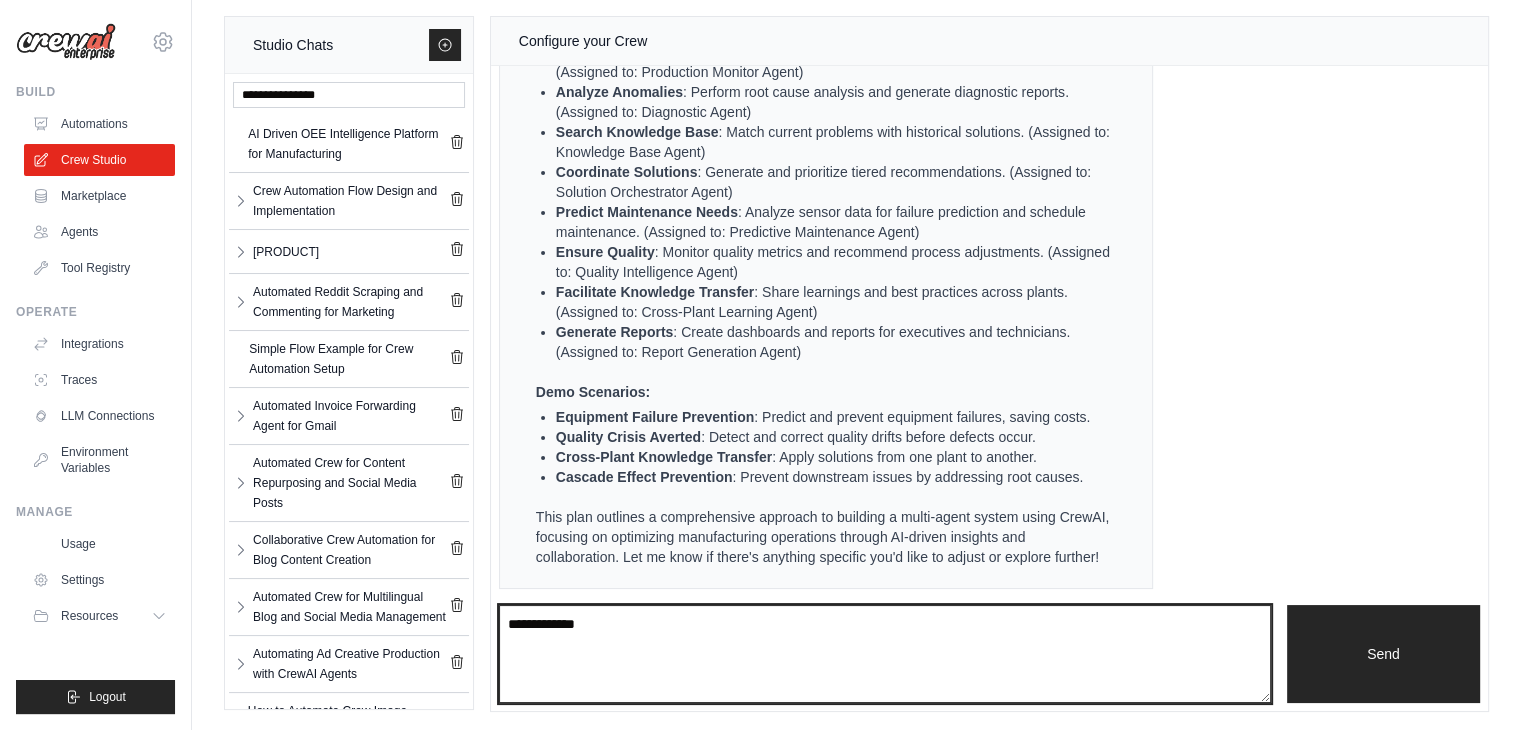 type on "**********" 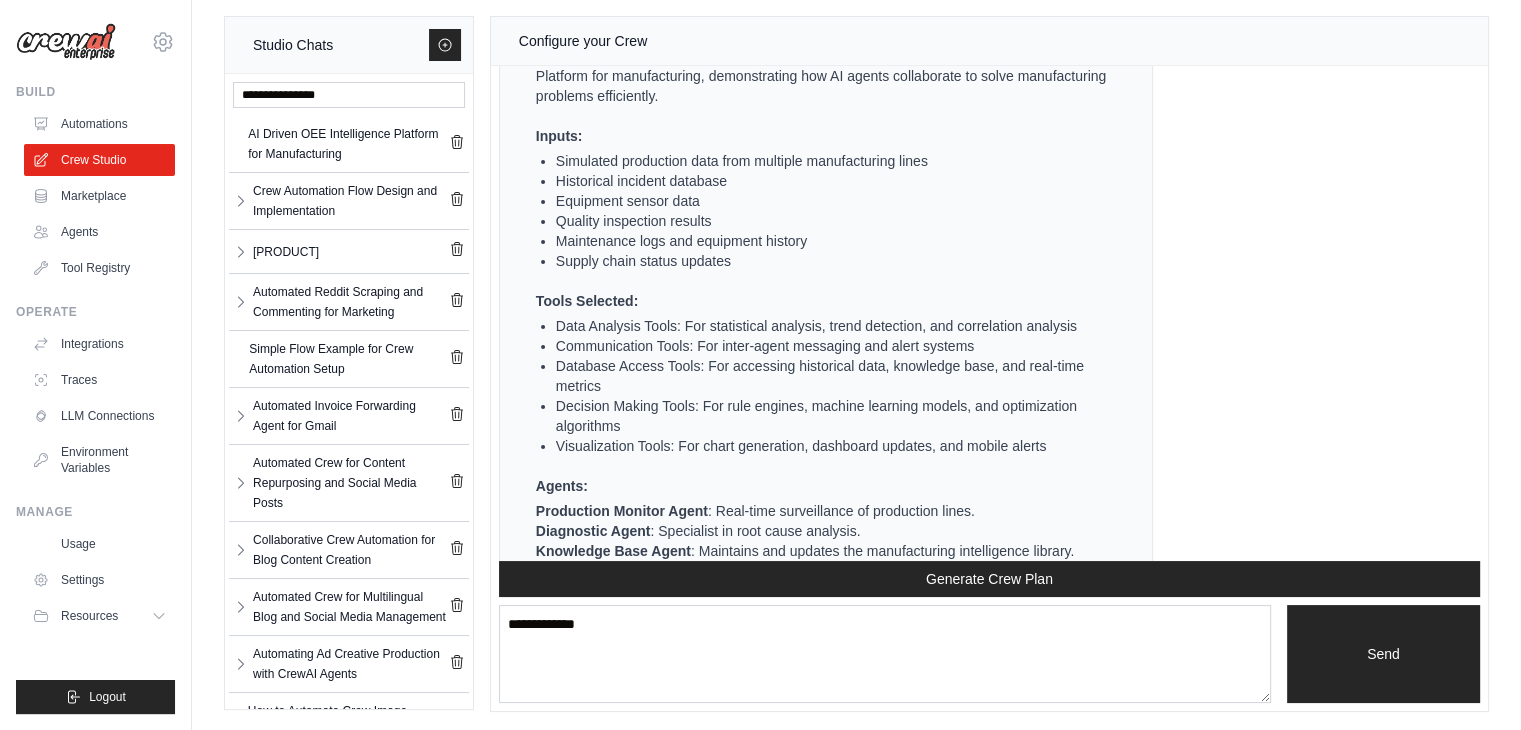 scroll, scrollTop: 5662, scrollLeft: 0, axis: vertical 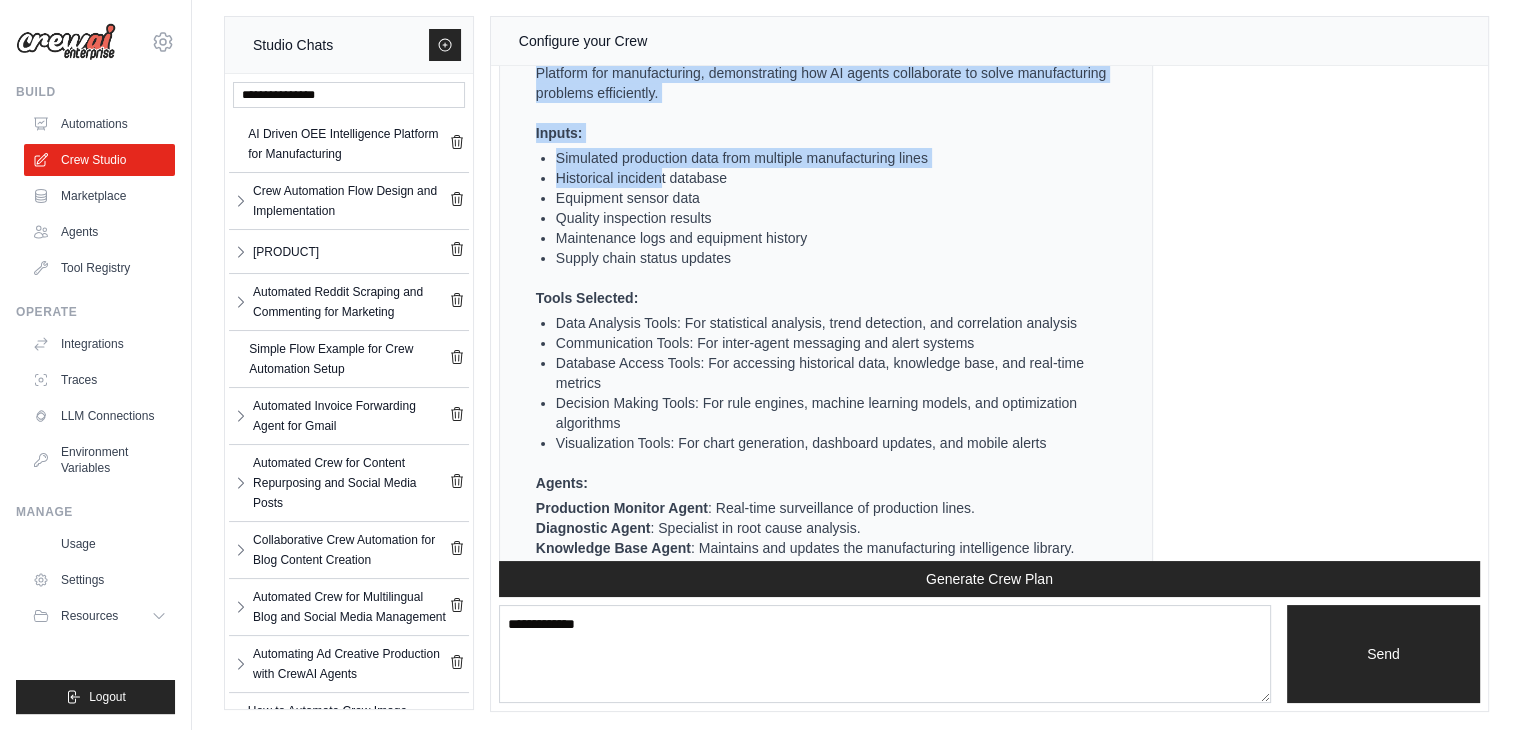 drag, startPoint x: 529, startPoint y: 193, endPoint x: 672, endPoint y: 404, distance: 254.89214 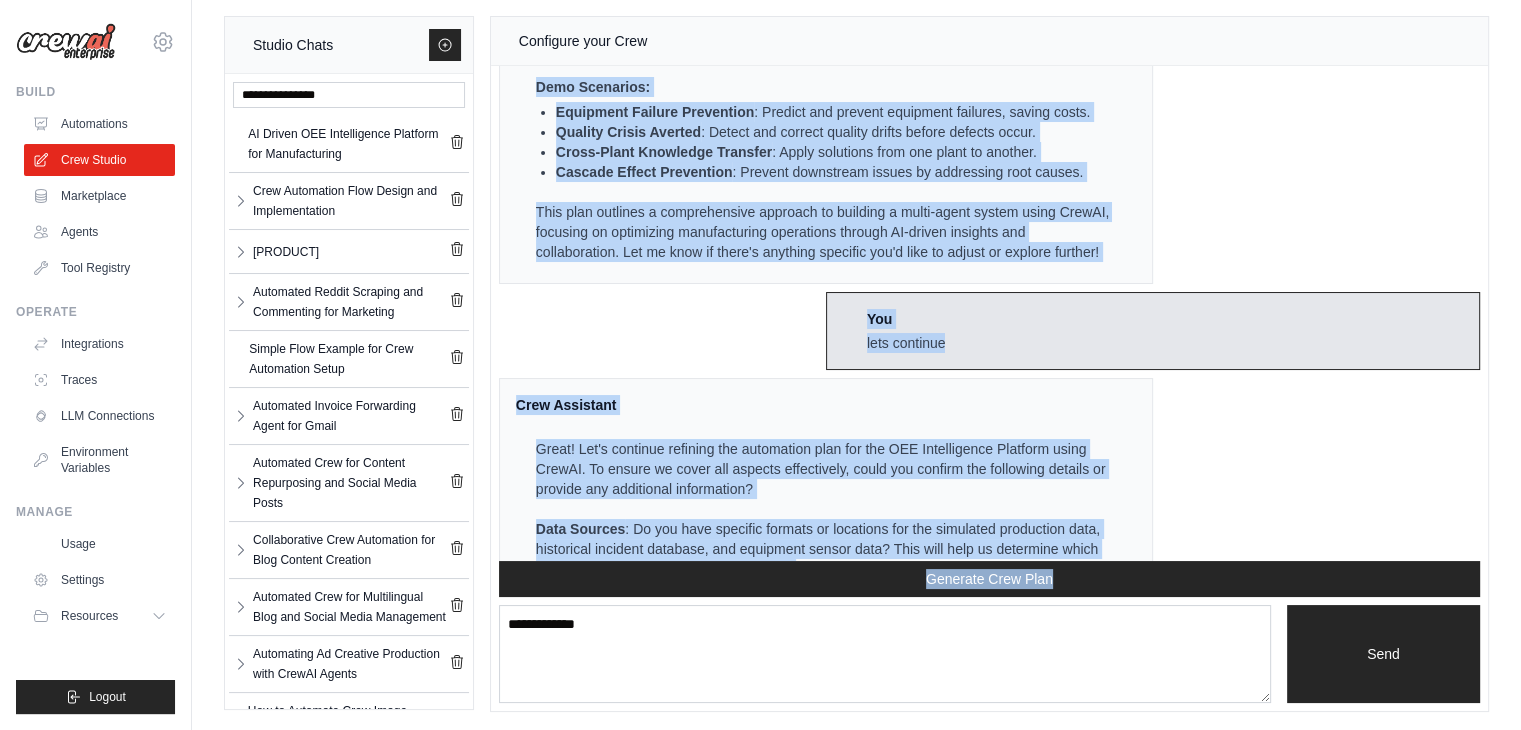 scroll, scrollTop: 7262, scrollLeft: 0, axis: vertical 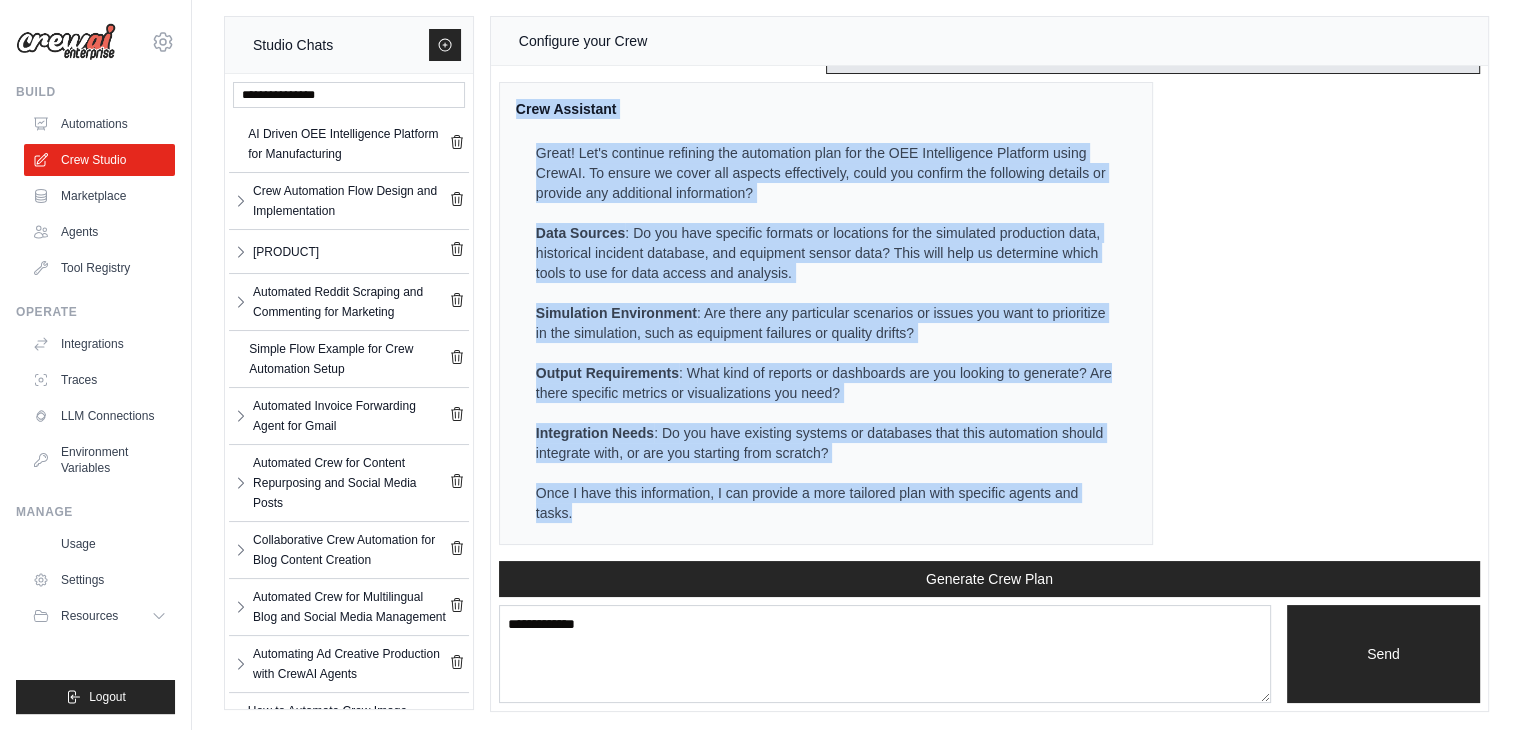 drag, startPoint x: 515, startPoint y: 159, endPoint x: 808, endPoint y: 517, distance: 462.6154 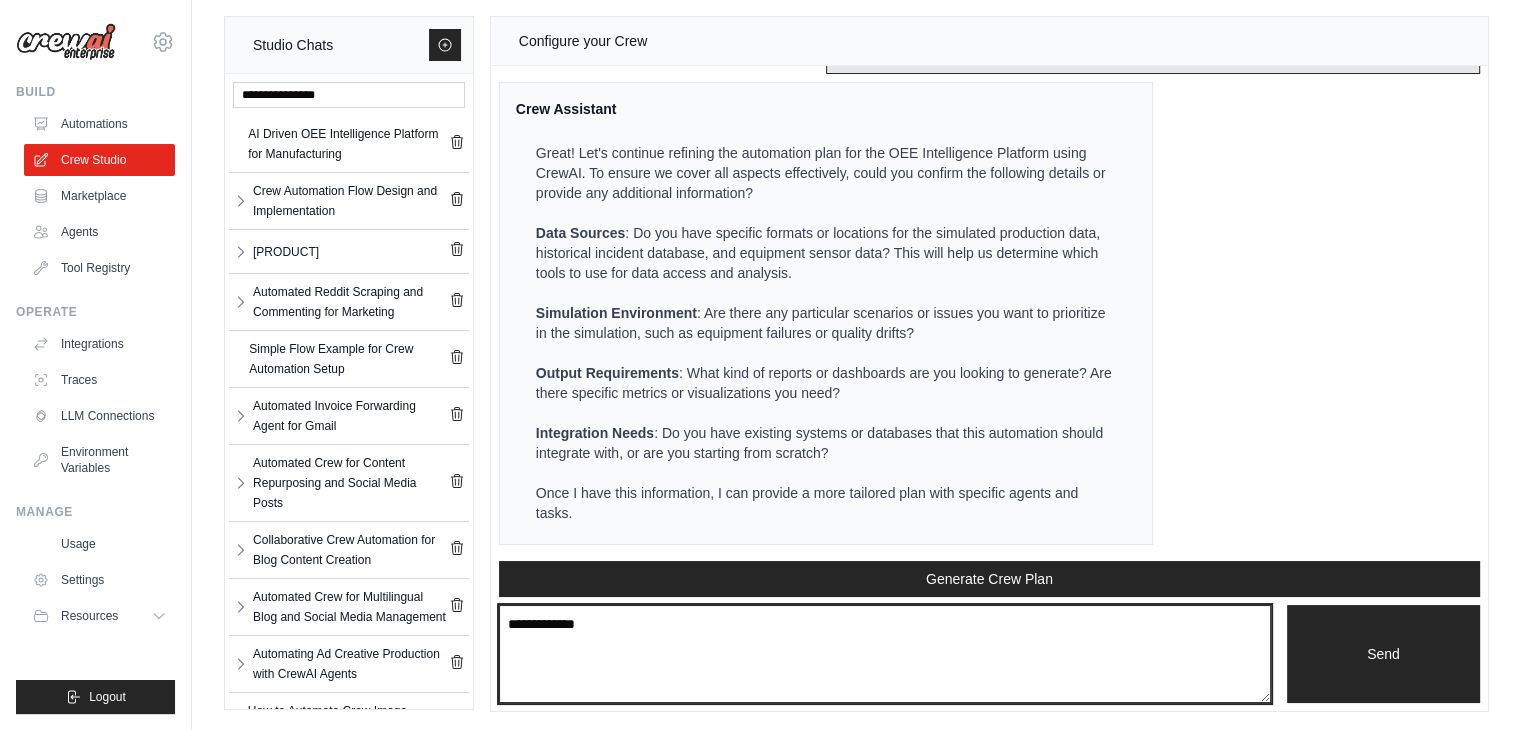 click on "**********" at bounding box center (885, 654) 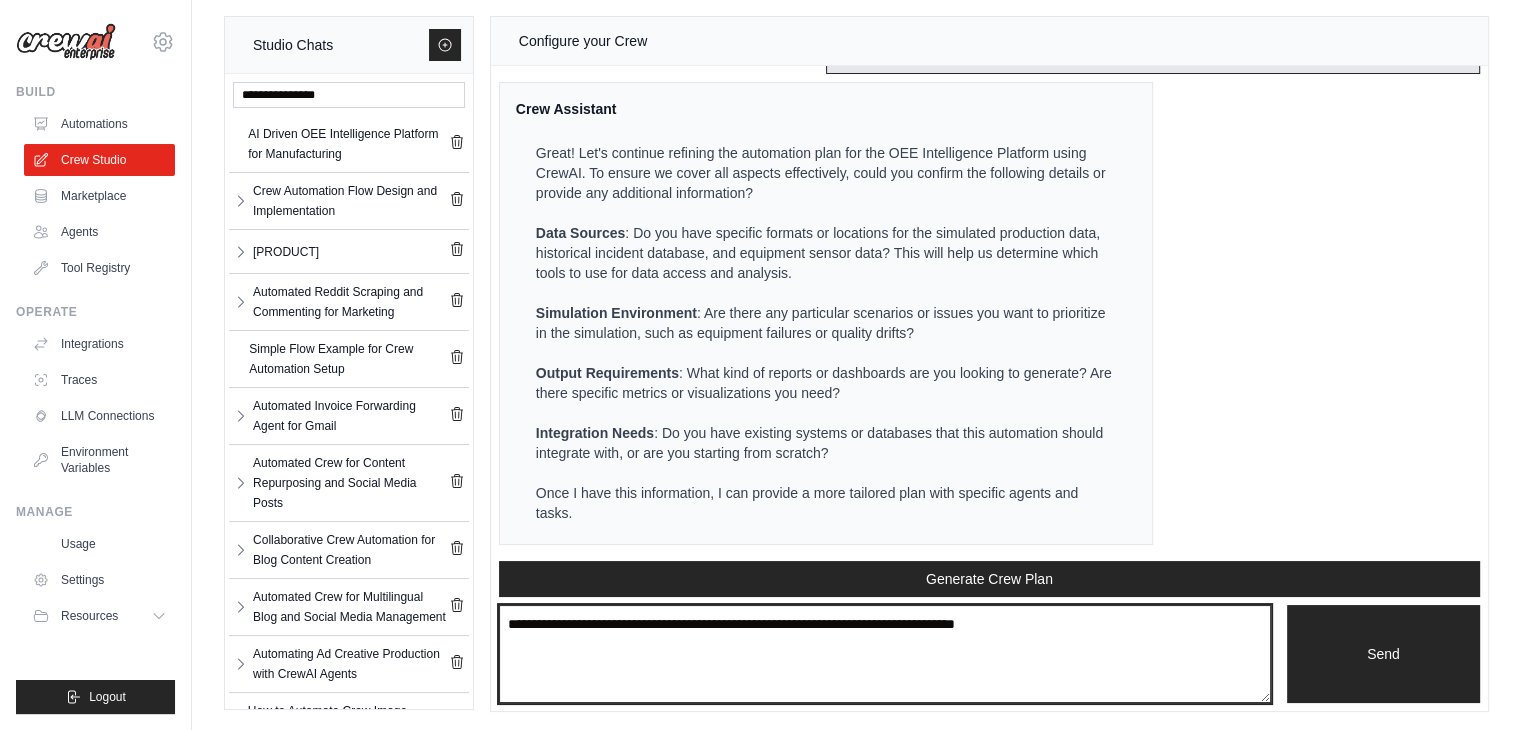 paste on "**********" 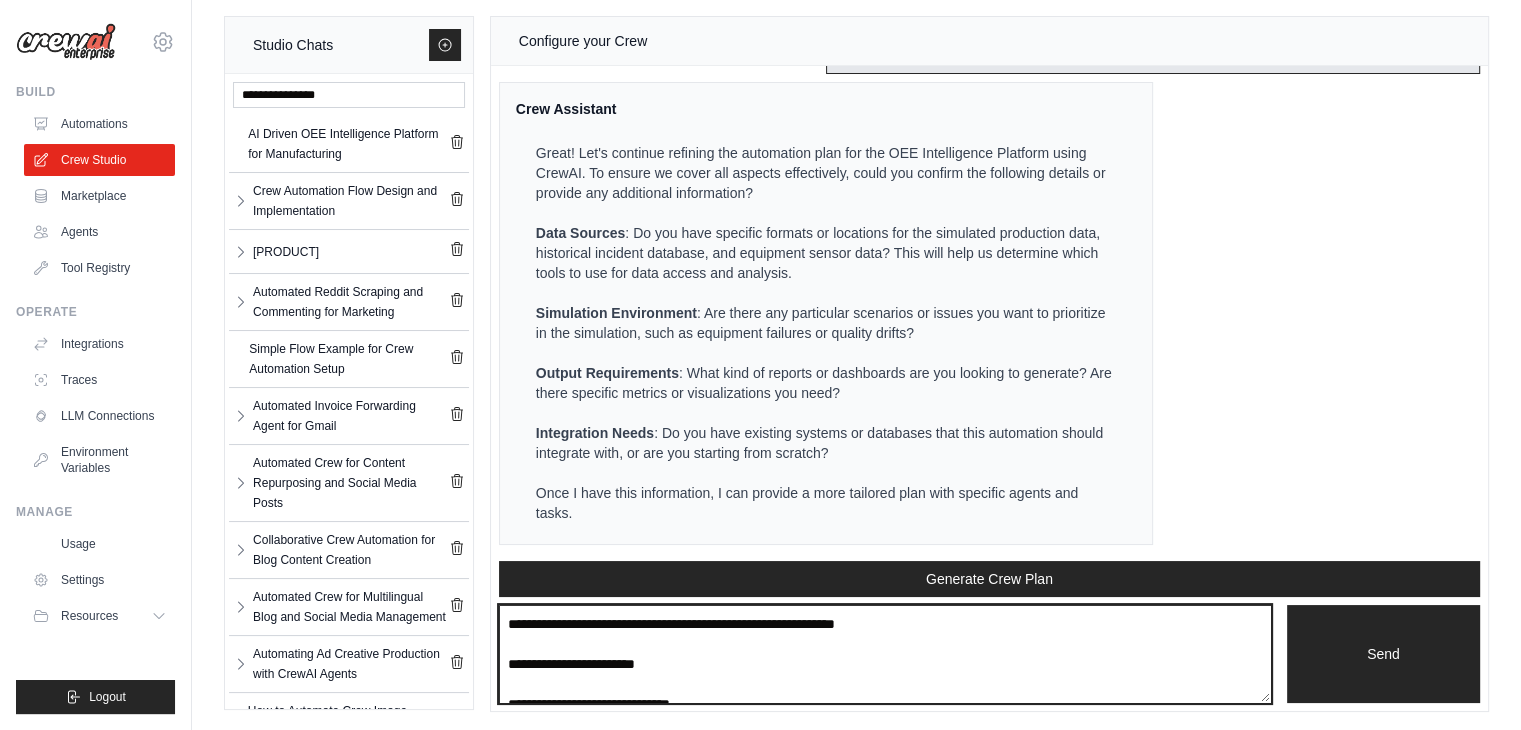 scroll, scrollTop: 3211, scrollLeft: 0, axis: vertical 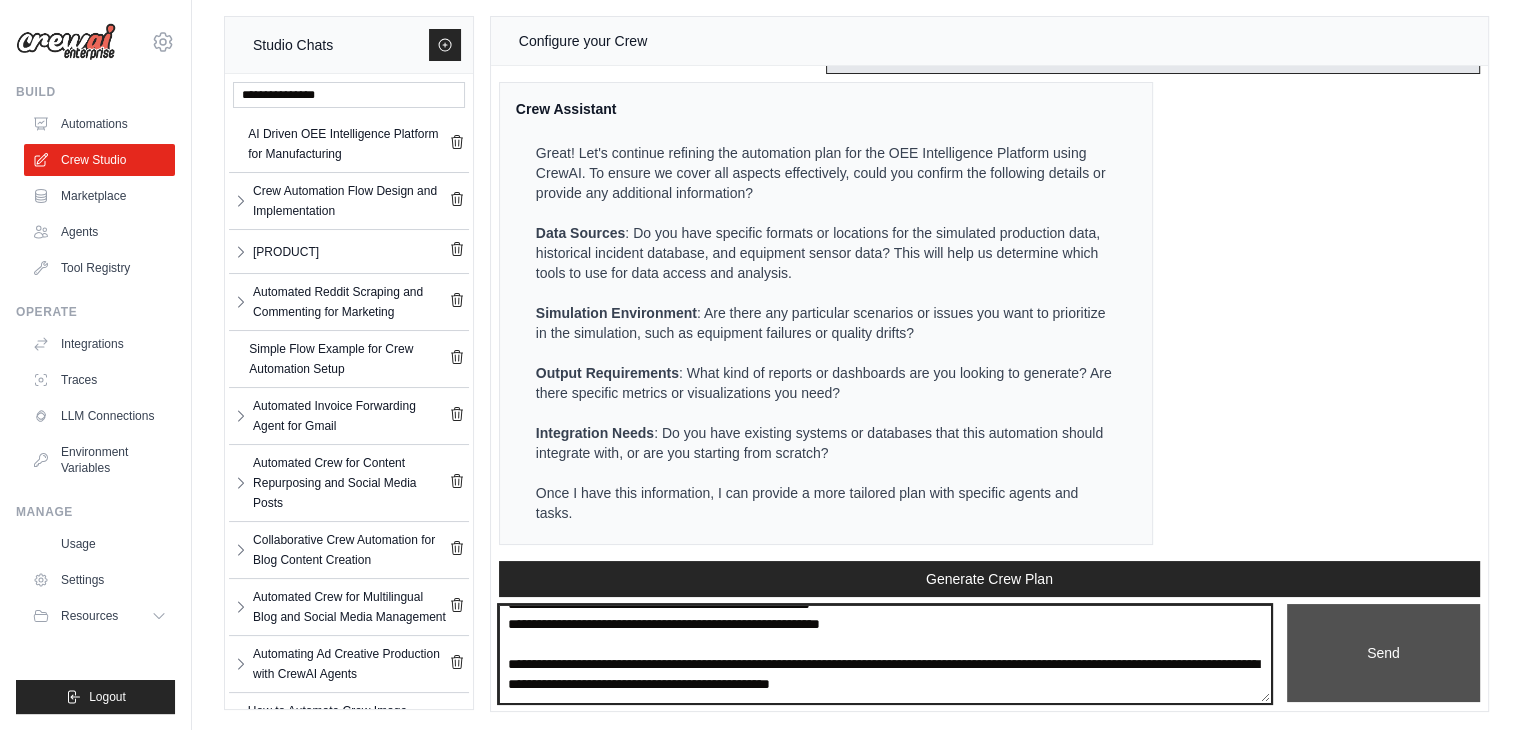 type on "**********" 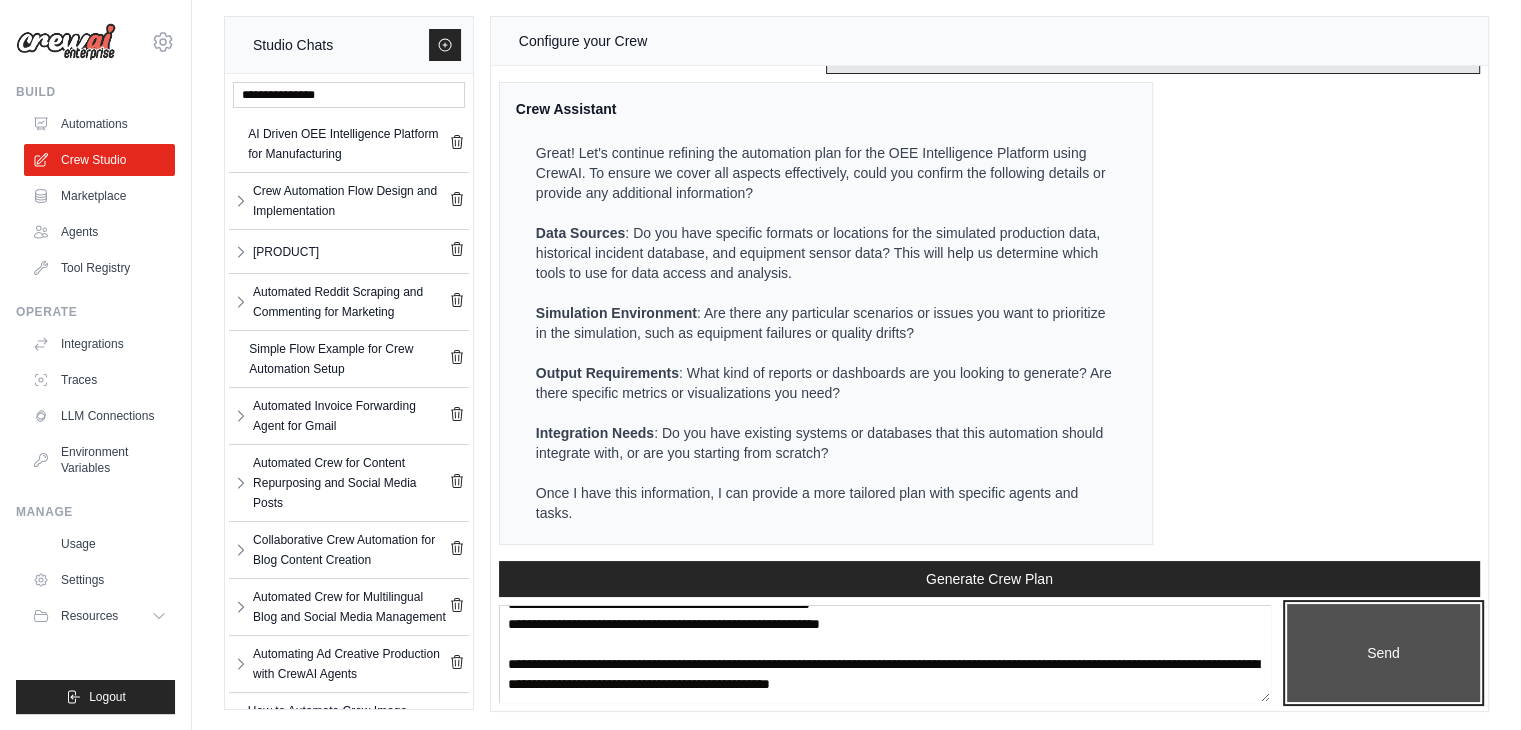 click on "Send" at bounding box center [1383, 653] 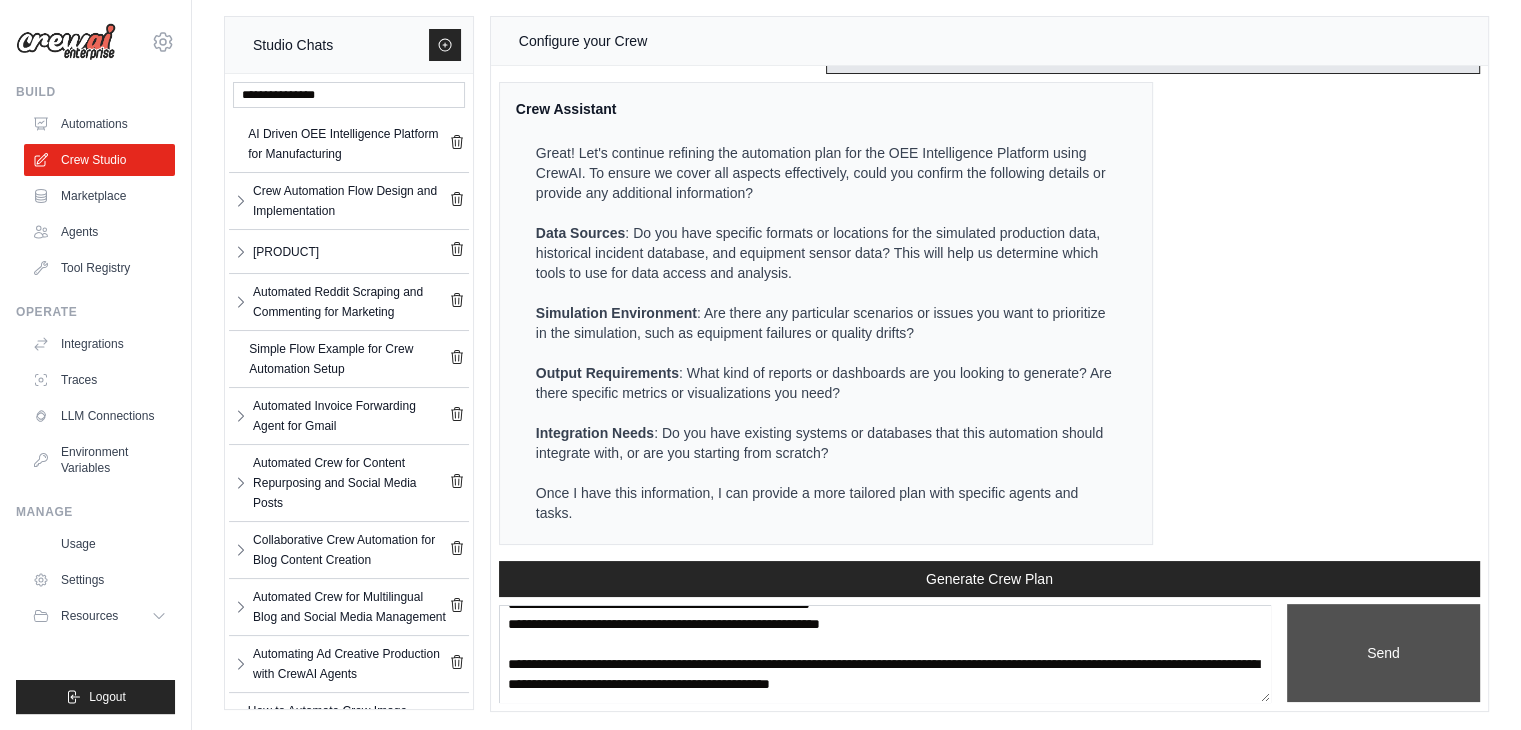 scroll, scrollTop: 0, scrollLeft: 0, axis: both 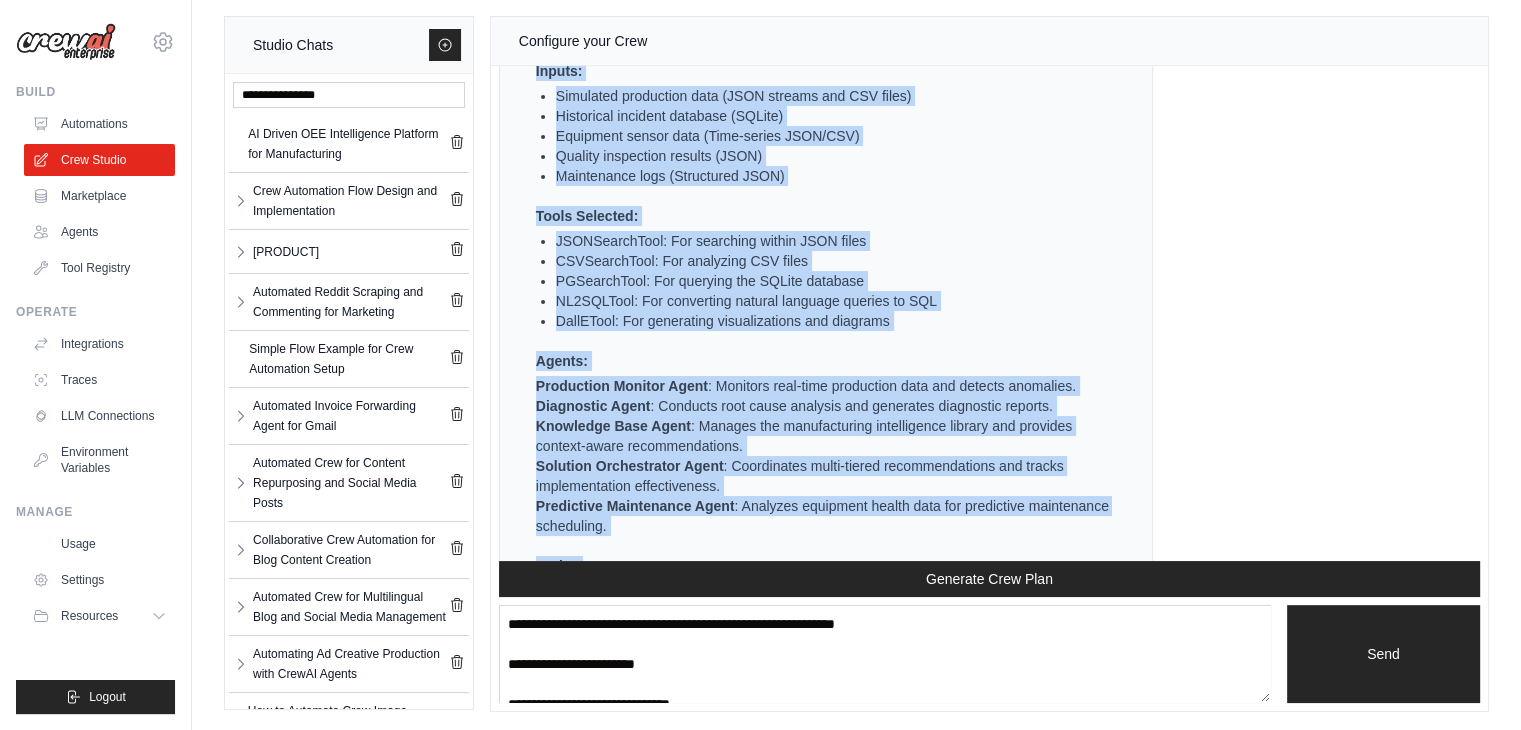 drag, startPoint x: 728, startPoint y: 510, endPoint x: 514, endPoint y: 263, distance: 326.81033 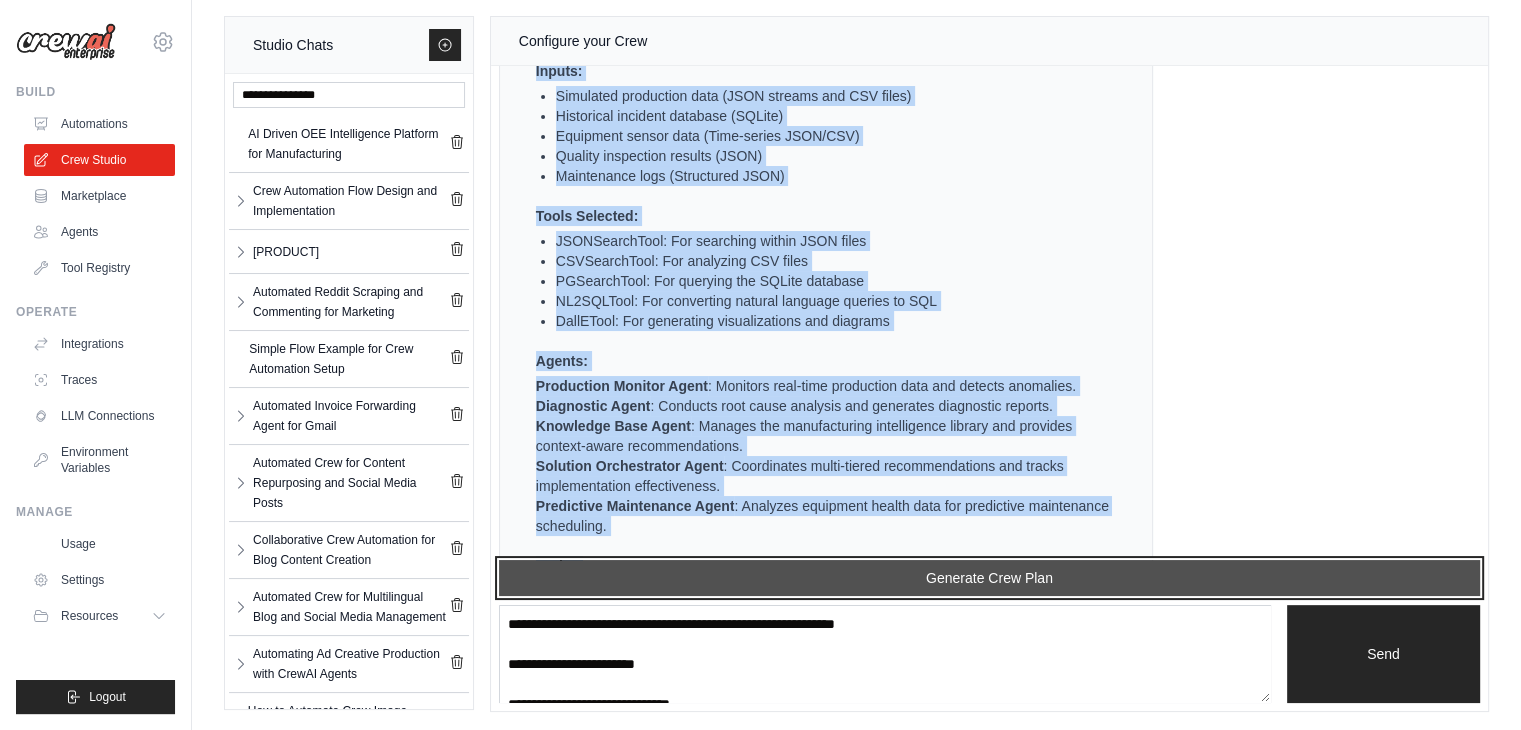 click on "Generate Crew Plan" at bounding box center (989, 578) 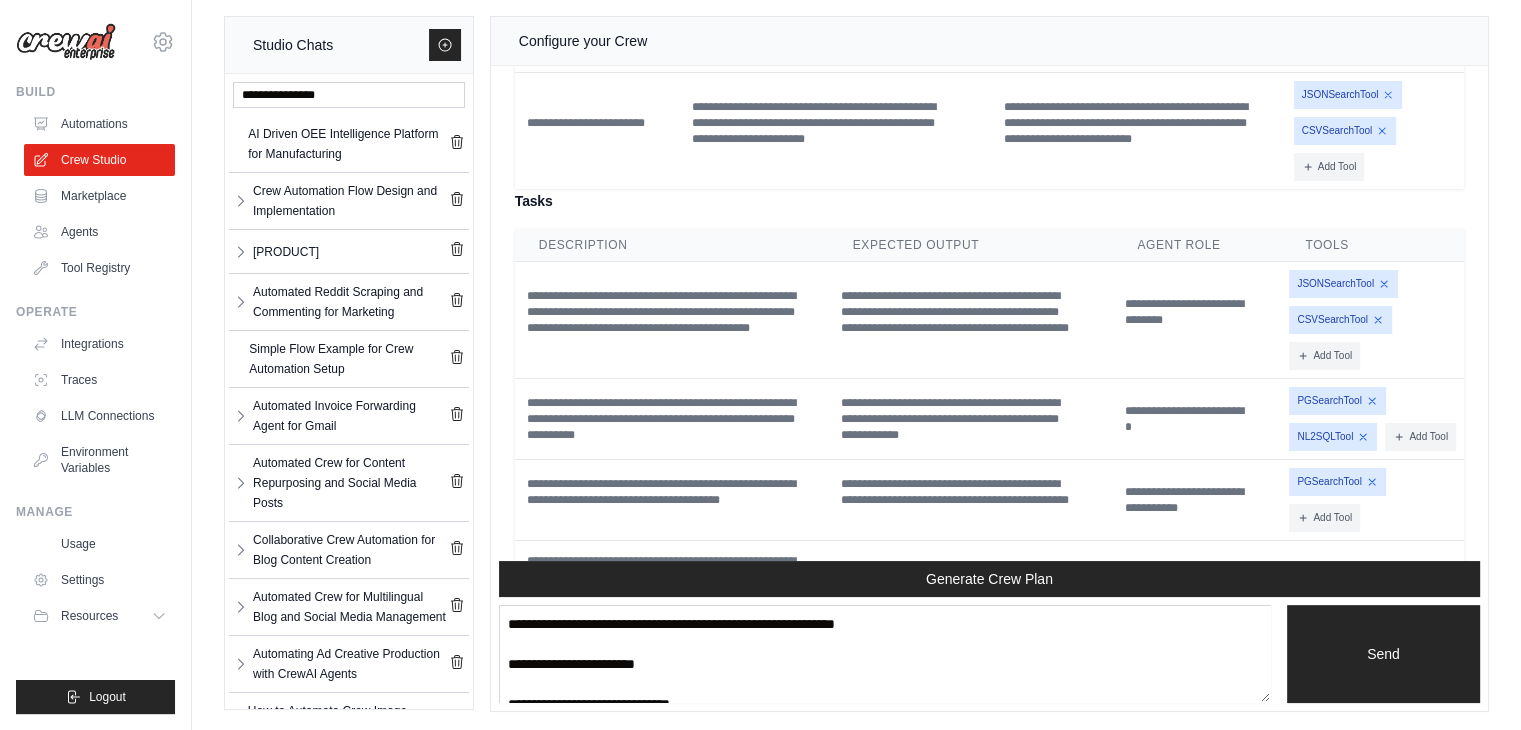 scroll, scrollTop: 12730, scrollLeft: 0, axis: vertical 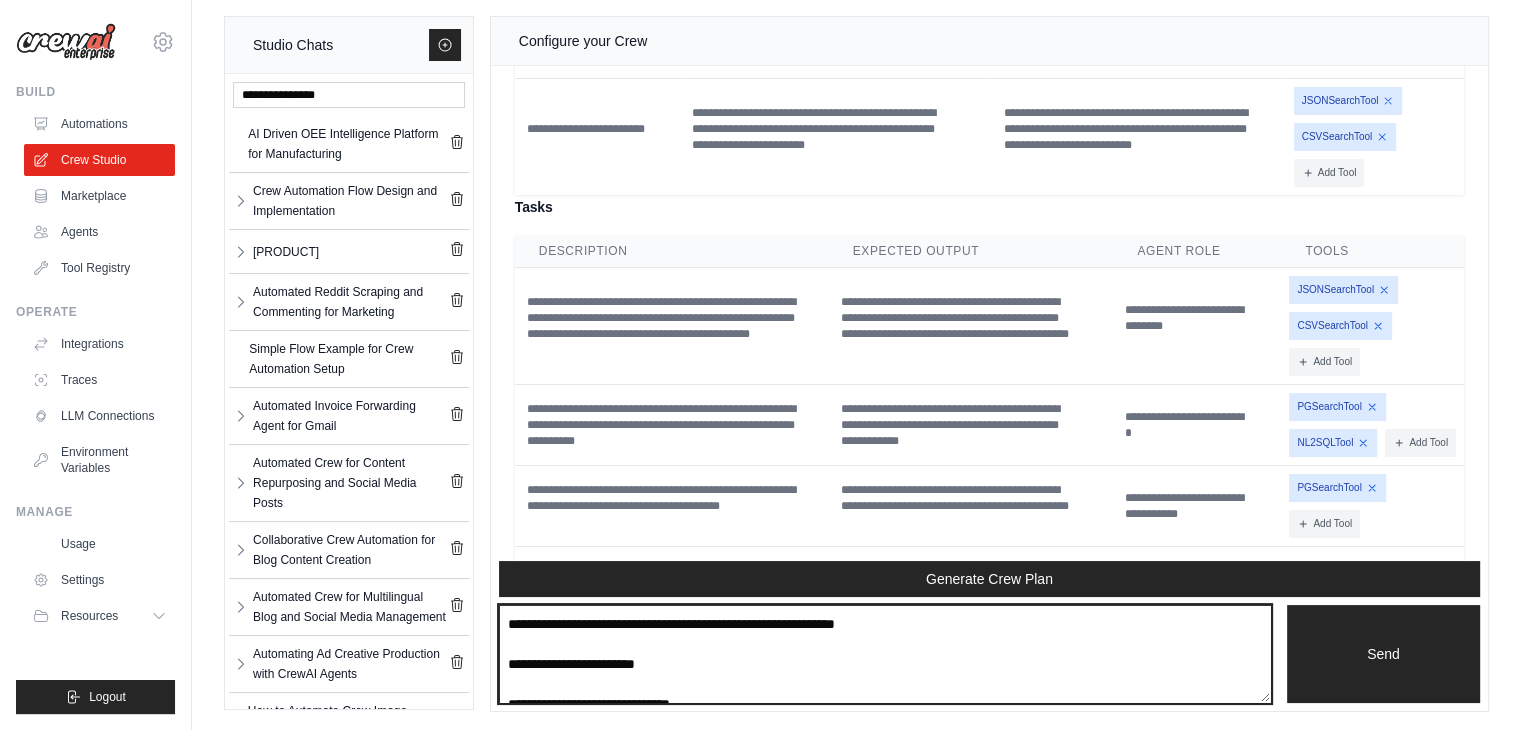 click at bounding box center [885, 654] 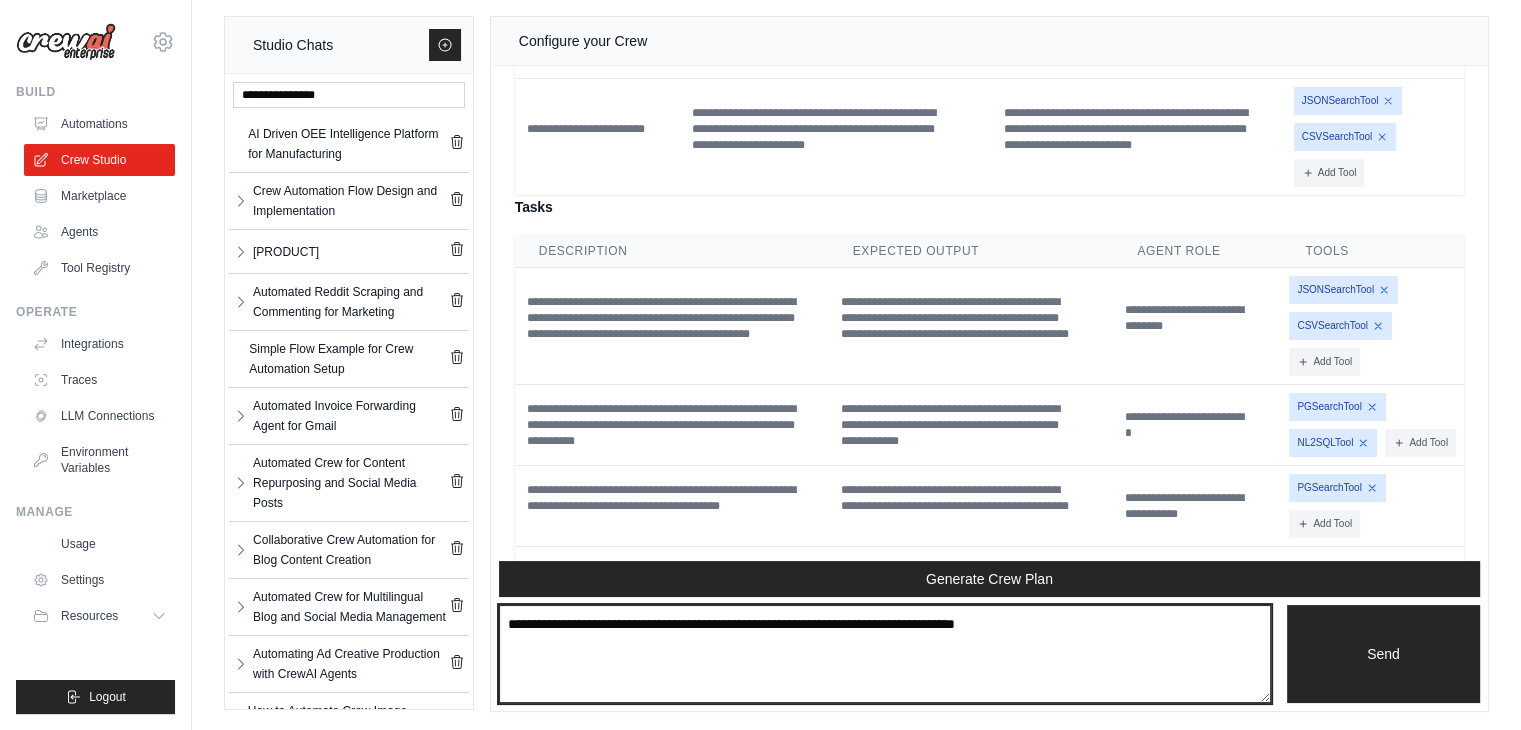 paste on "**********" 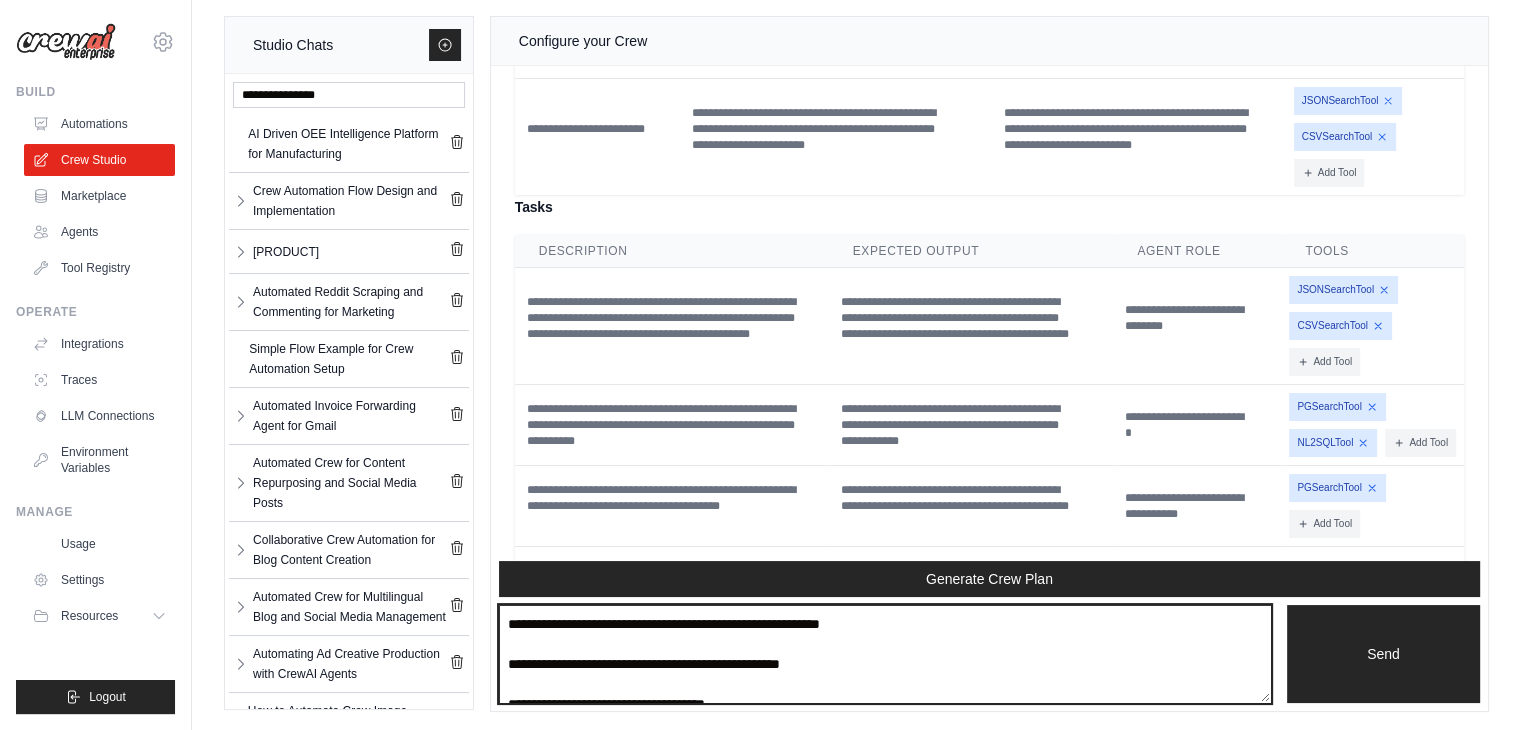 scroll, scrollTop: 2651, scrollLeft: 0, axis: vertical 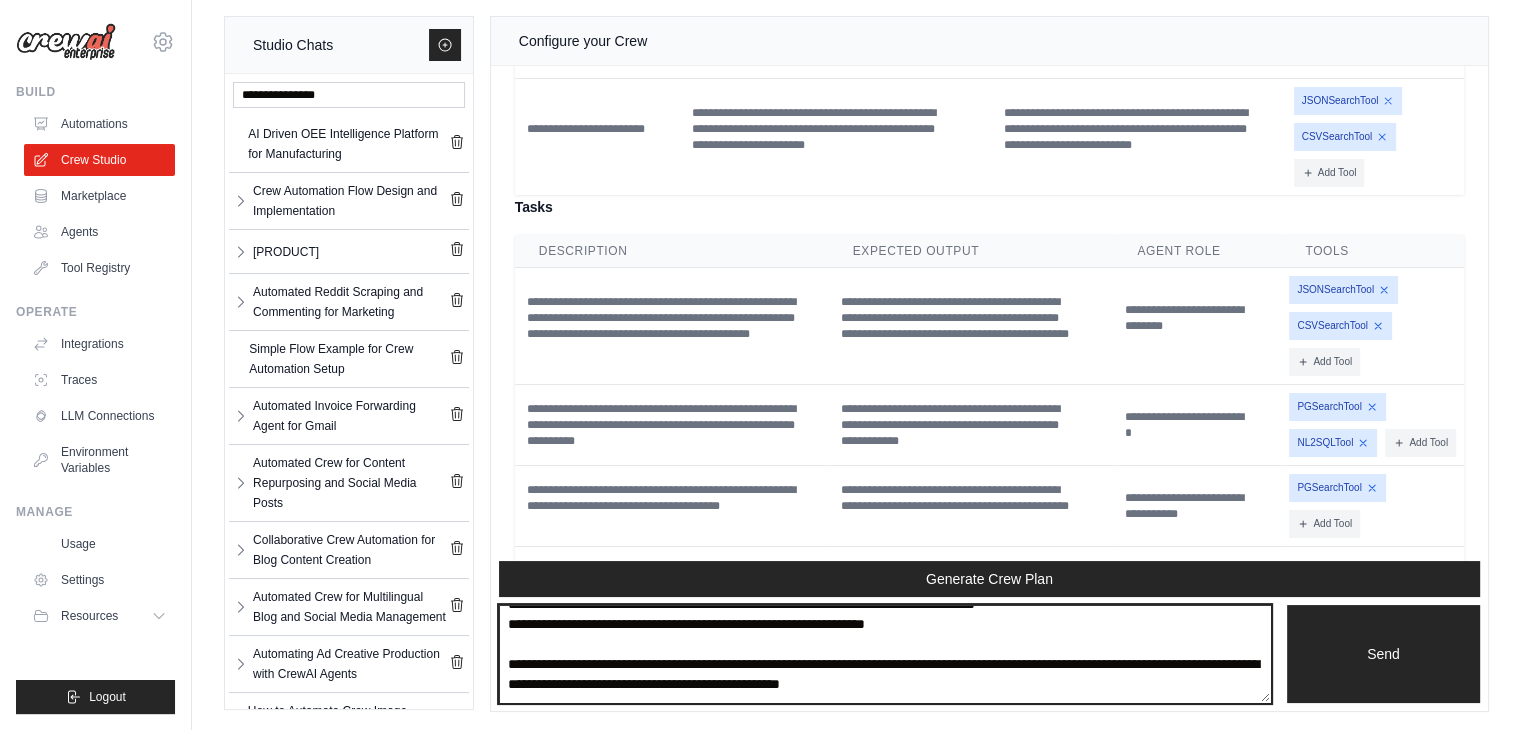 type on "**********" 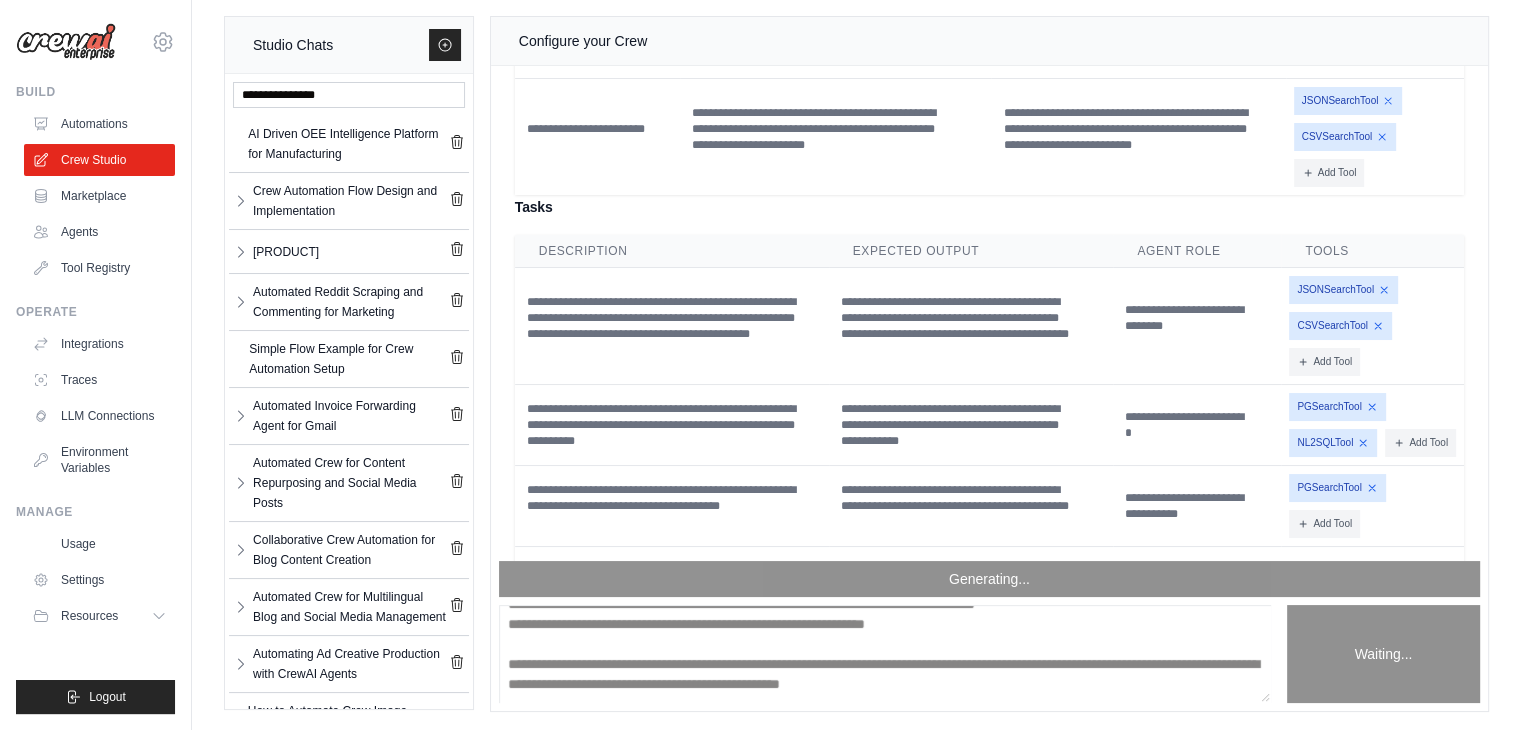 scroll, scrollTop: 0, scrollLeft: 0, axis: both 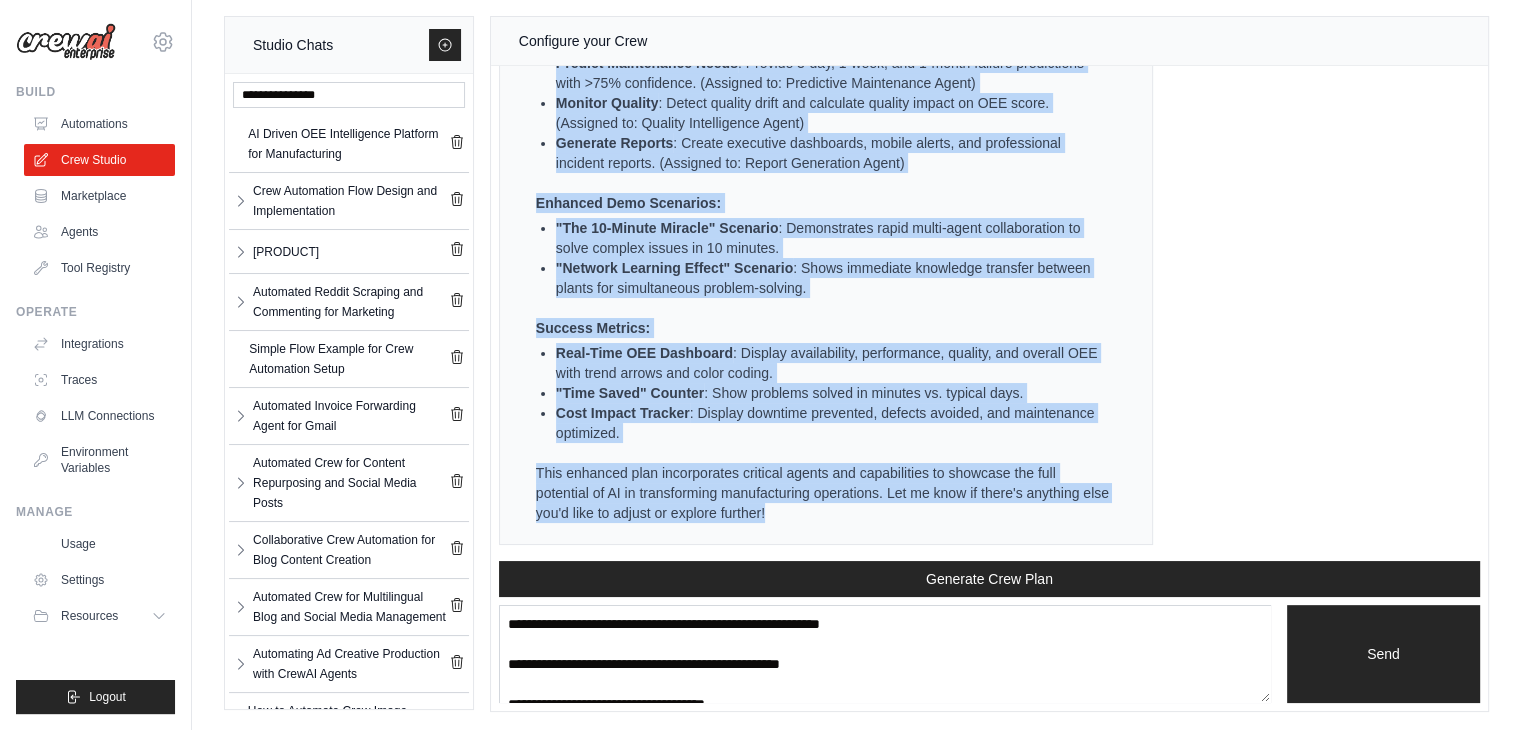 drag, startPoint x: 516, startPoint y: 250, endPoint x: 980, endPoint y: 526, distance: 539.8815 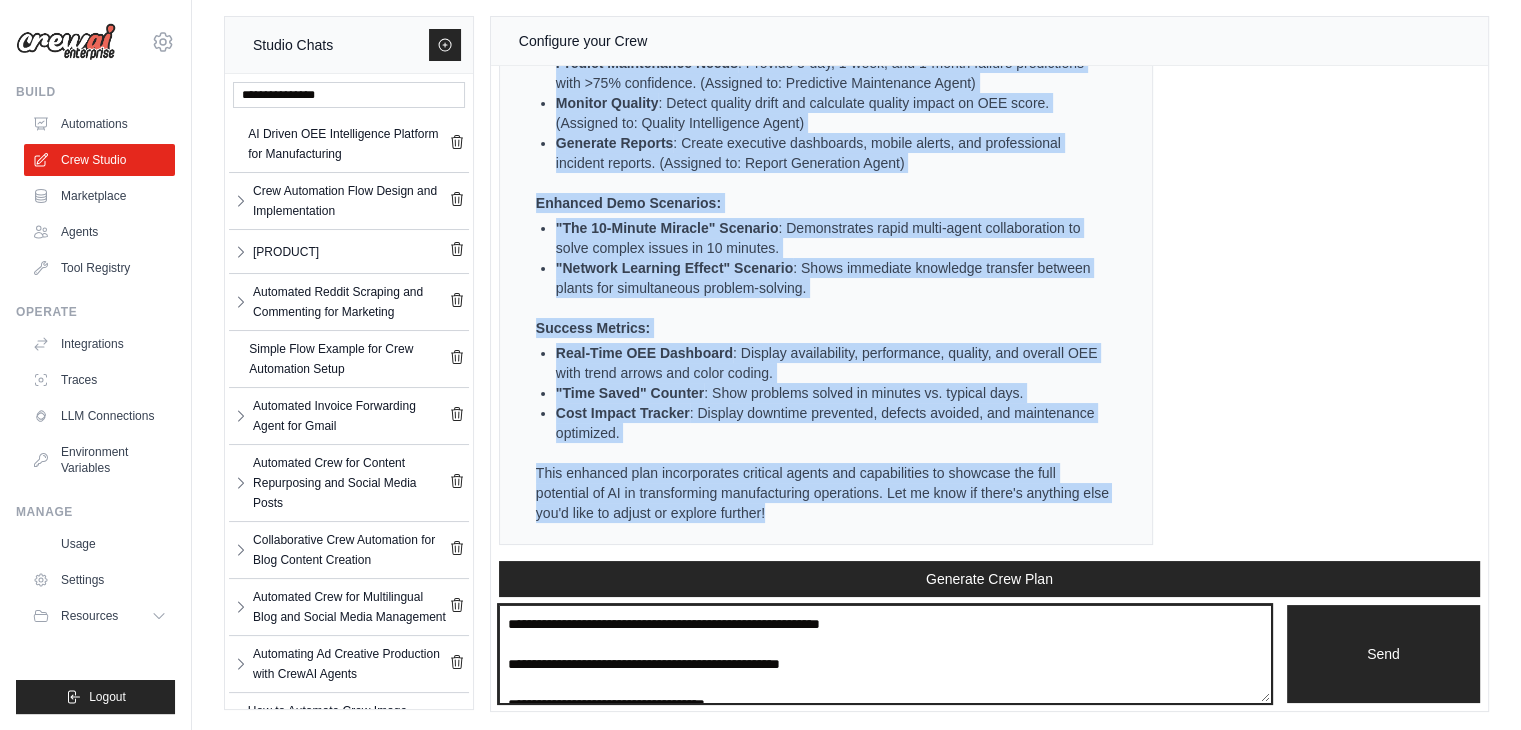 click at bounding box center (885, 654) 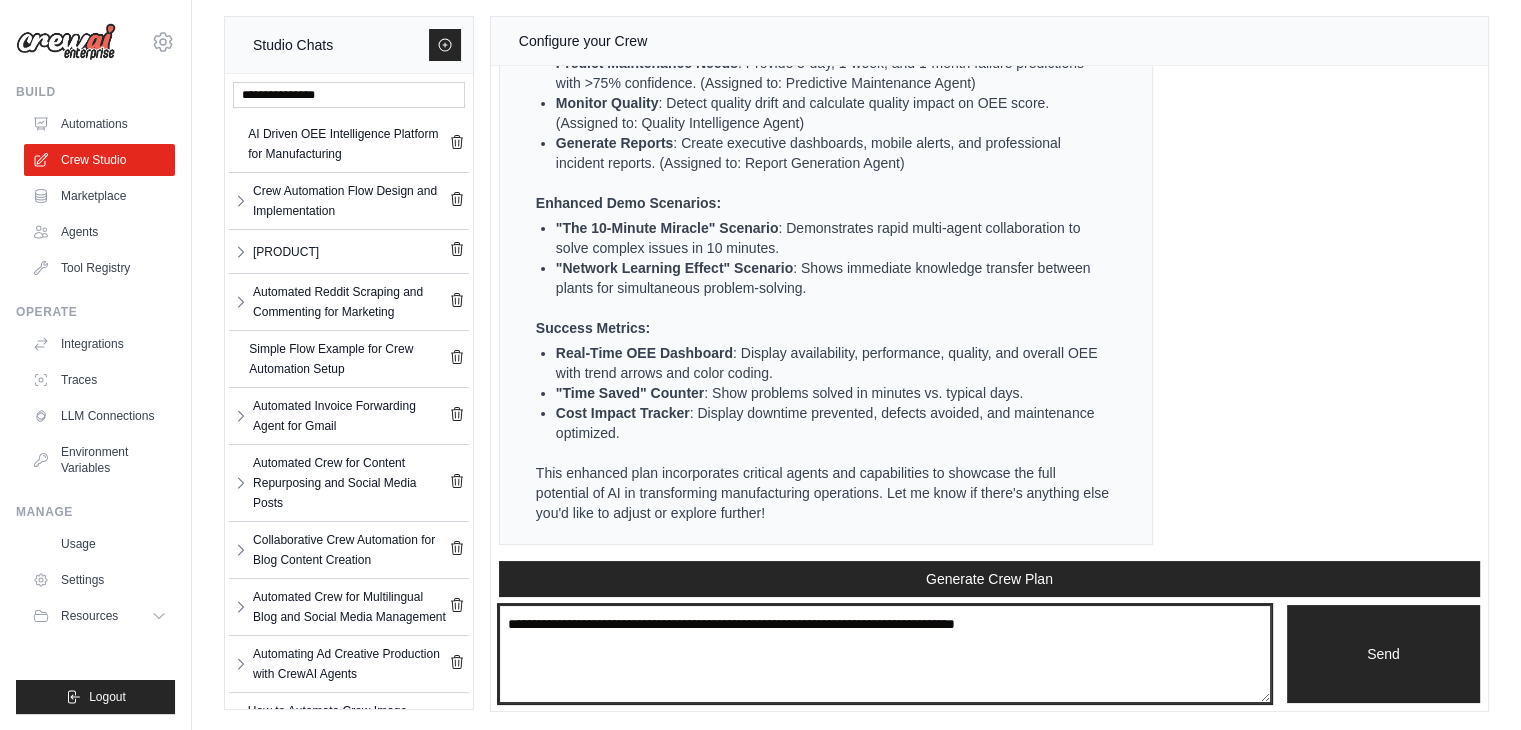 paste on "**********" 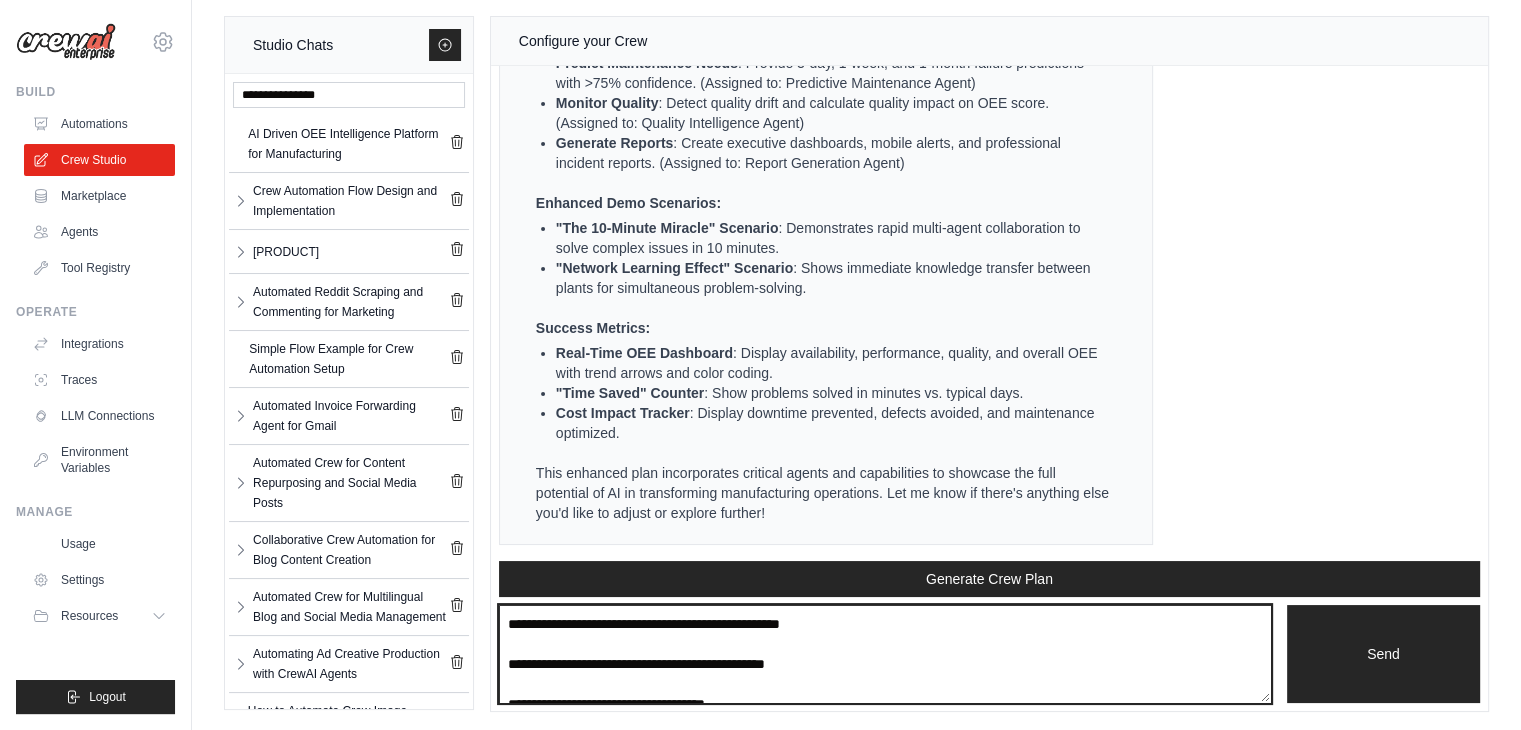 scroll, scrollTop: 3311, scrollLeft: 0, axis: vertical 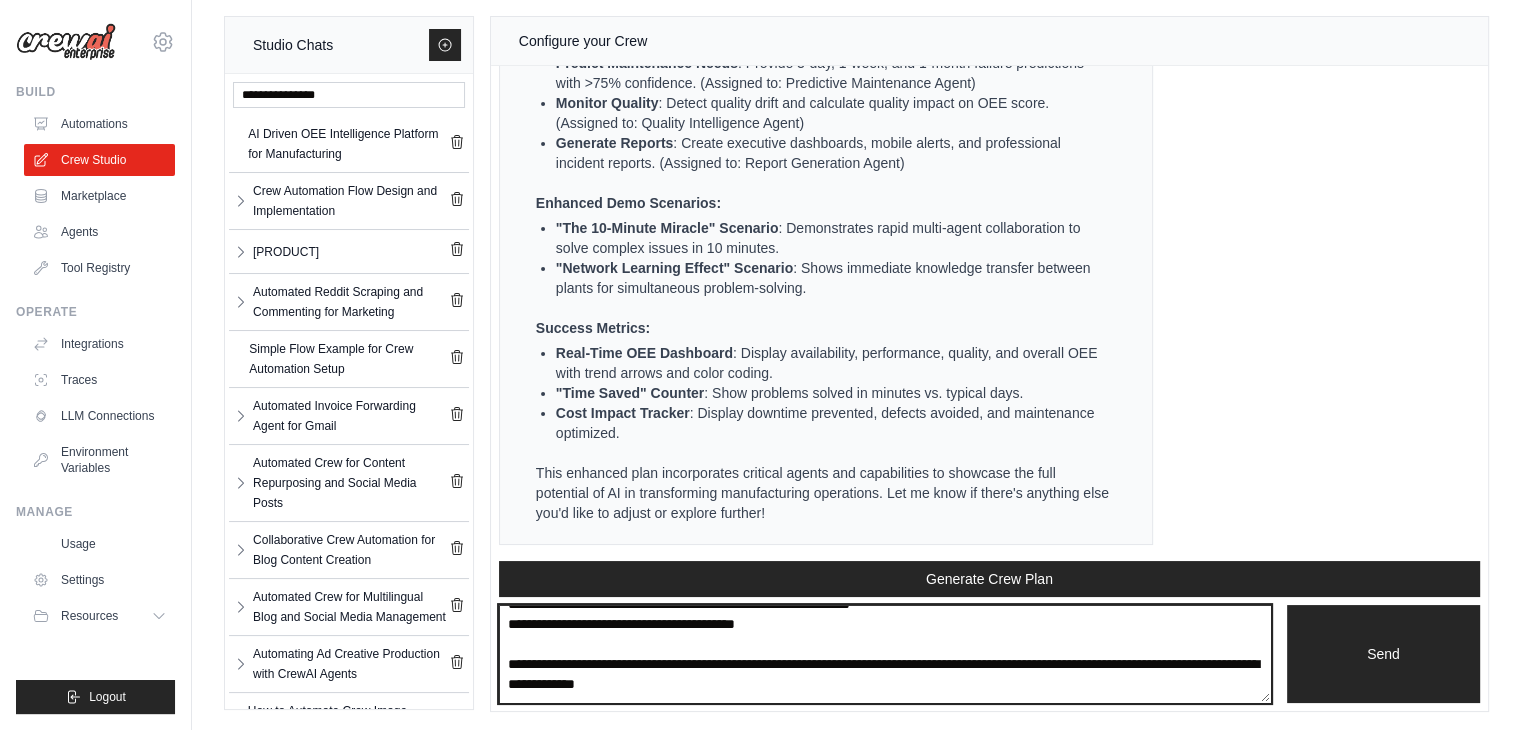 type on "**********" 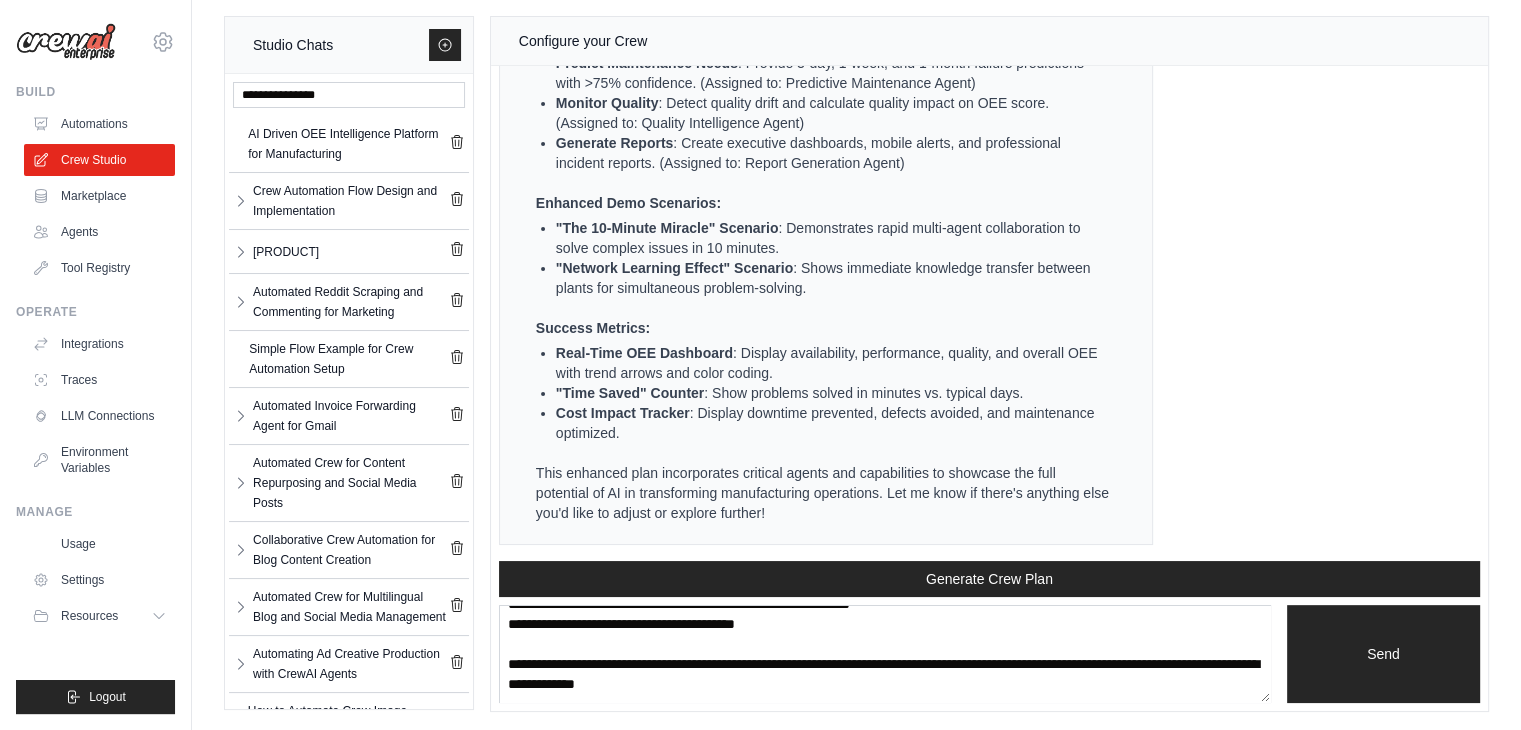 scroll, scrollTop: 0, scrollLeft: 0, axis: both 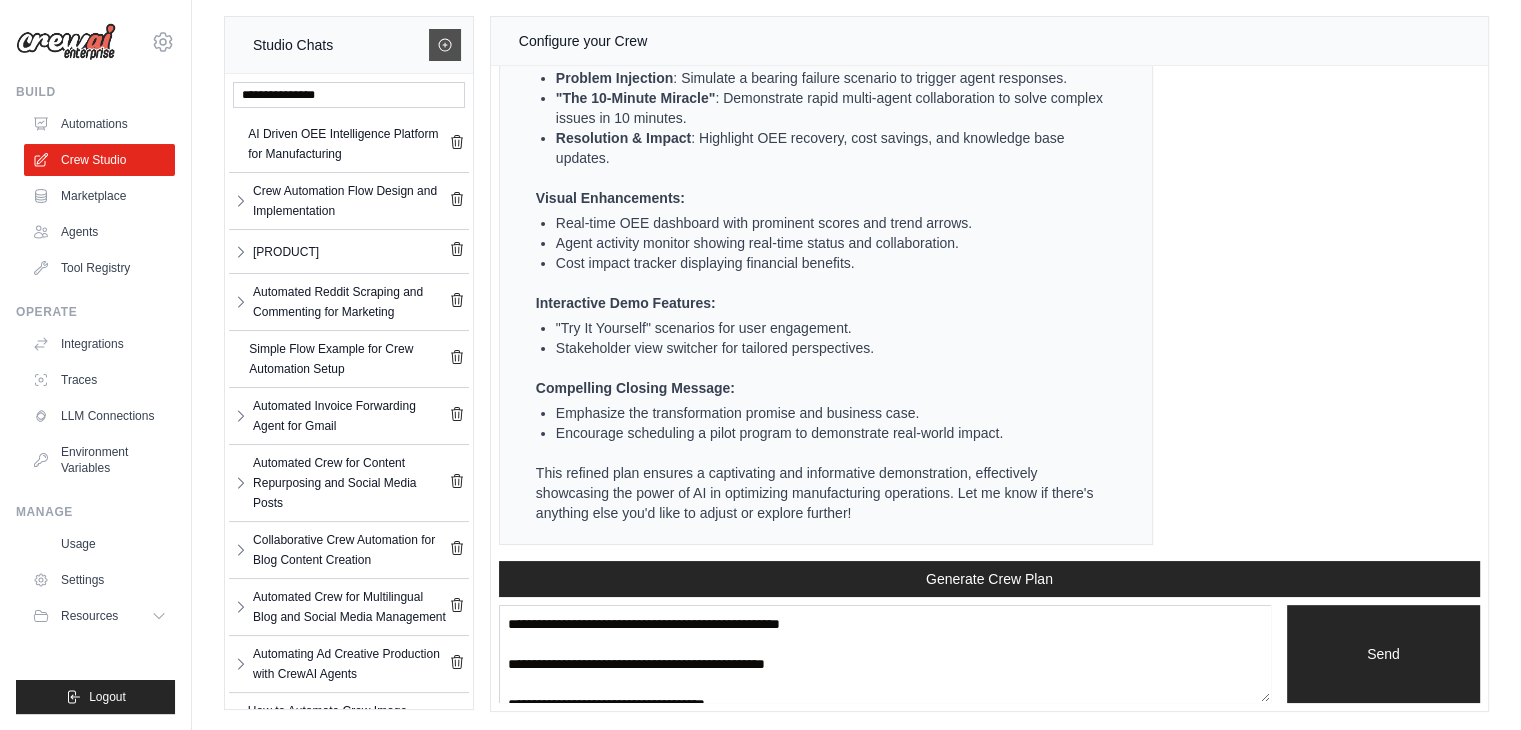 click 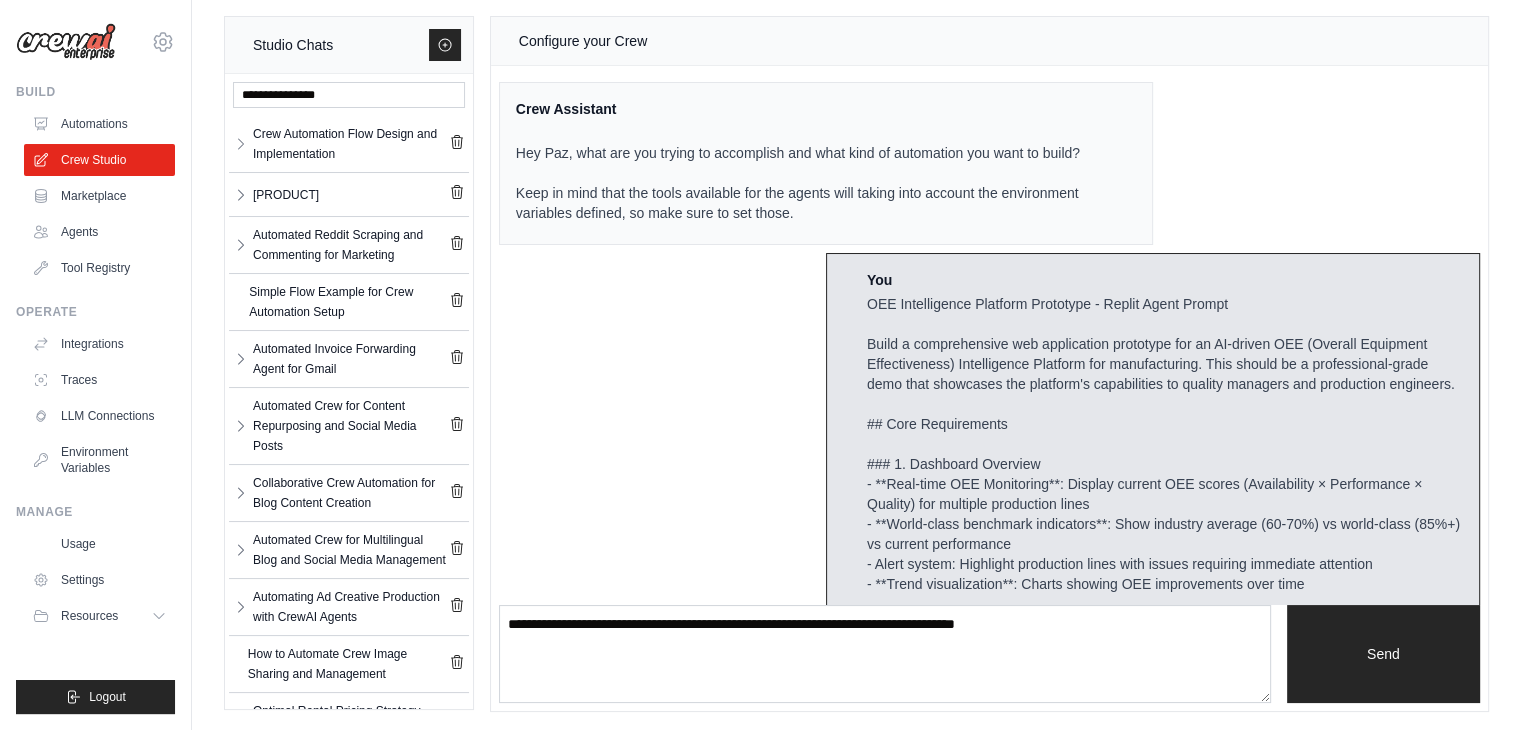 scroll, scrollTop: 0, scrollLeft: 0, axis: both 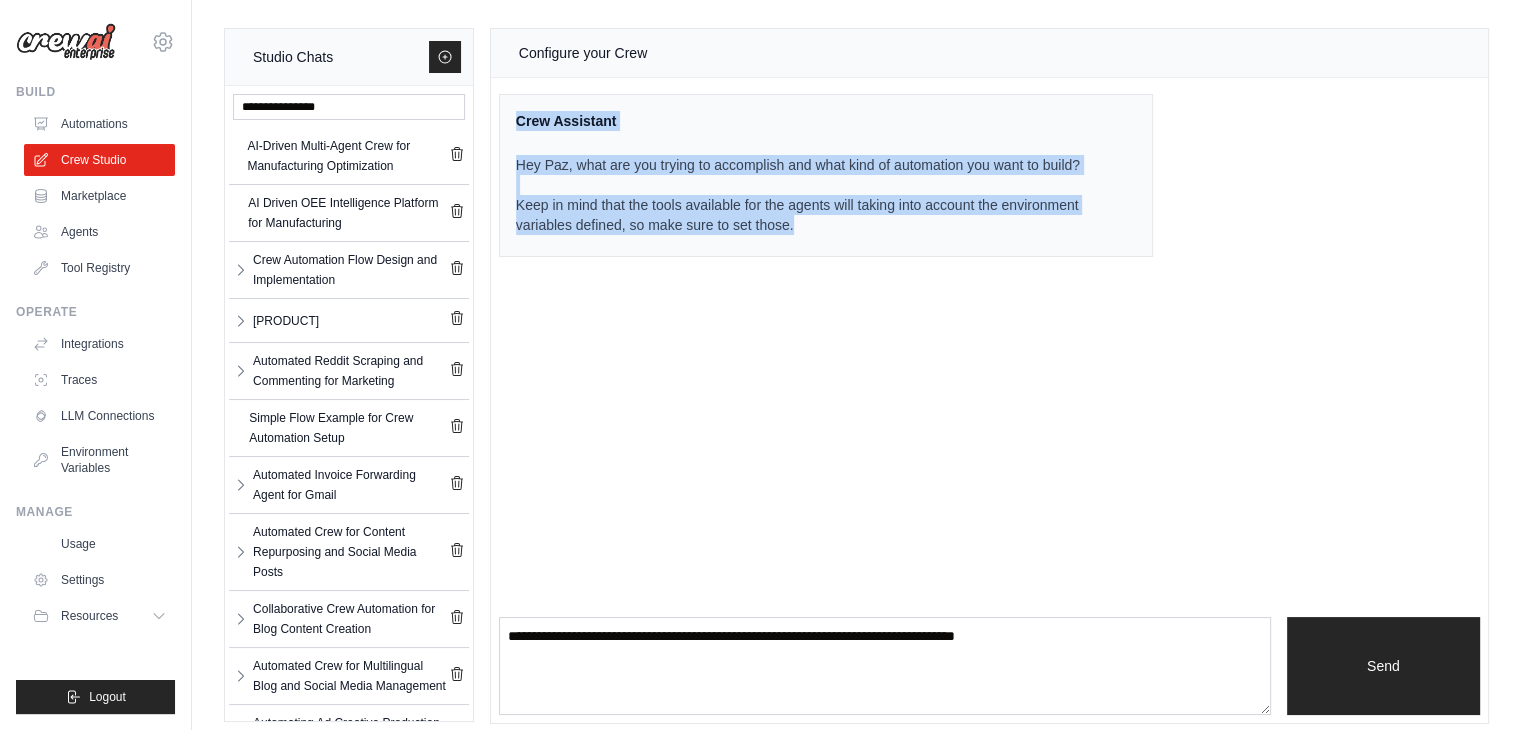 drag, startPoint x: 924, startPoint y: 244, endPoint x: 516, endPoint y: 119, distance: 426.71887 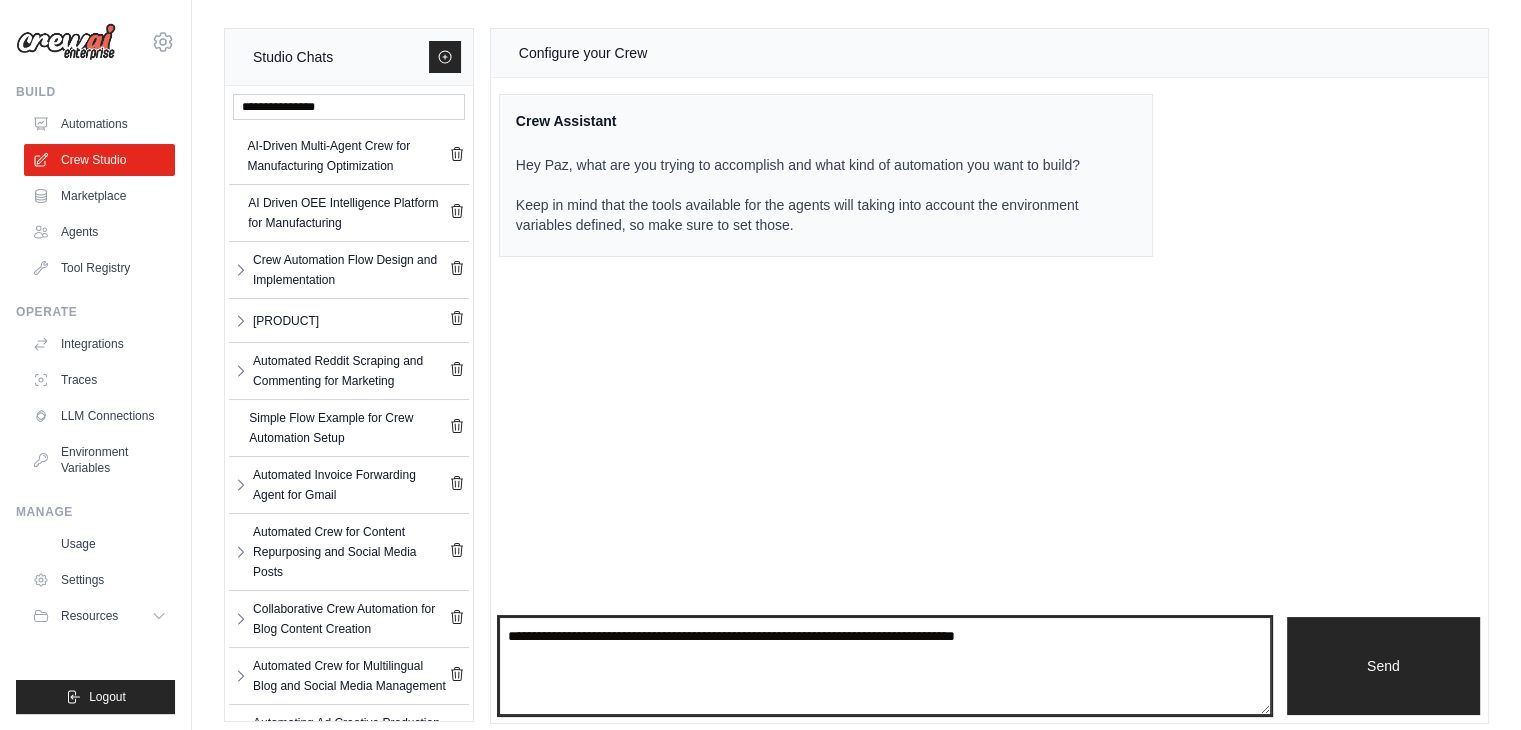 click at bounding box center (885, 666) 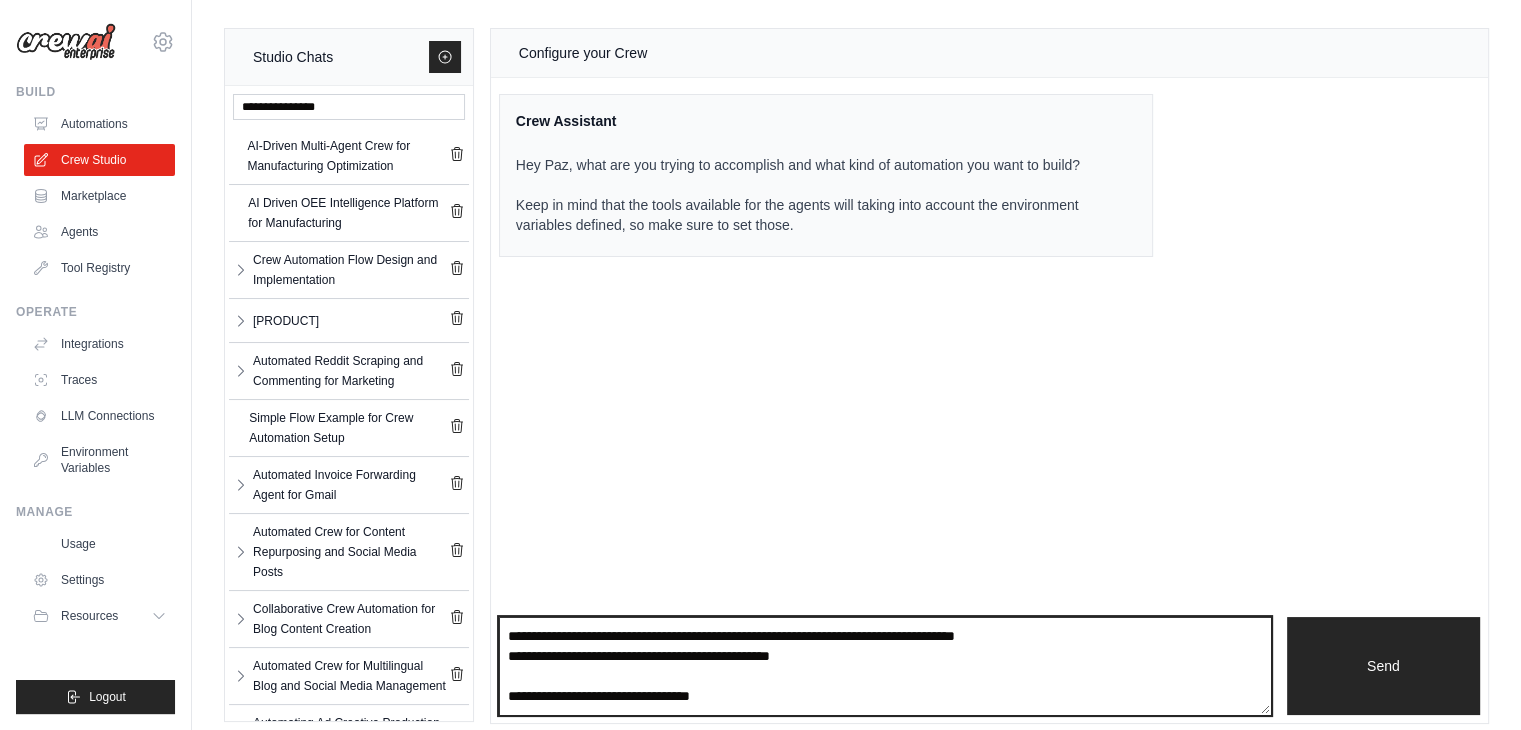 scroll, scrollTop: 311, scrollLeft: 0, axis: vertical 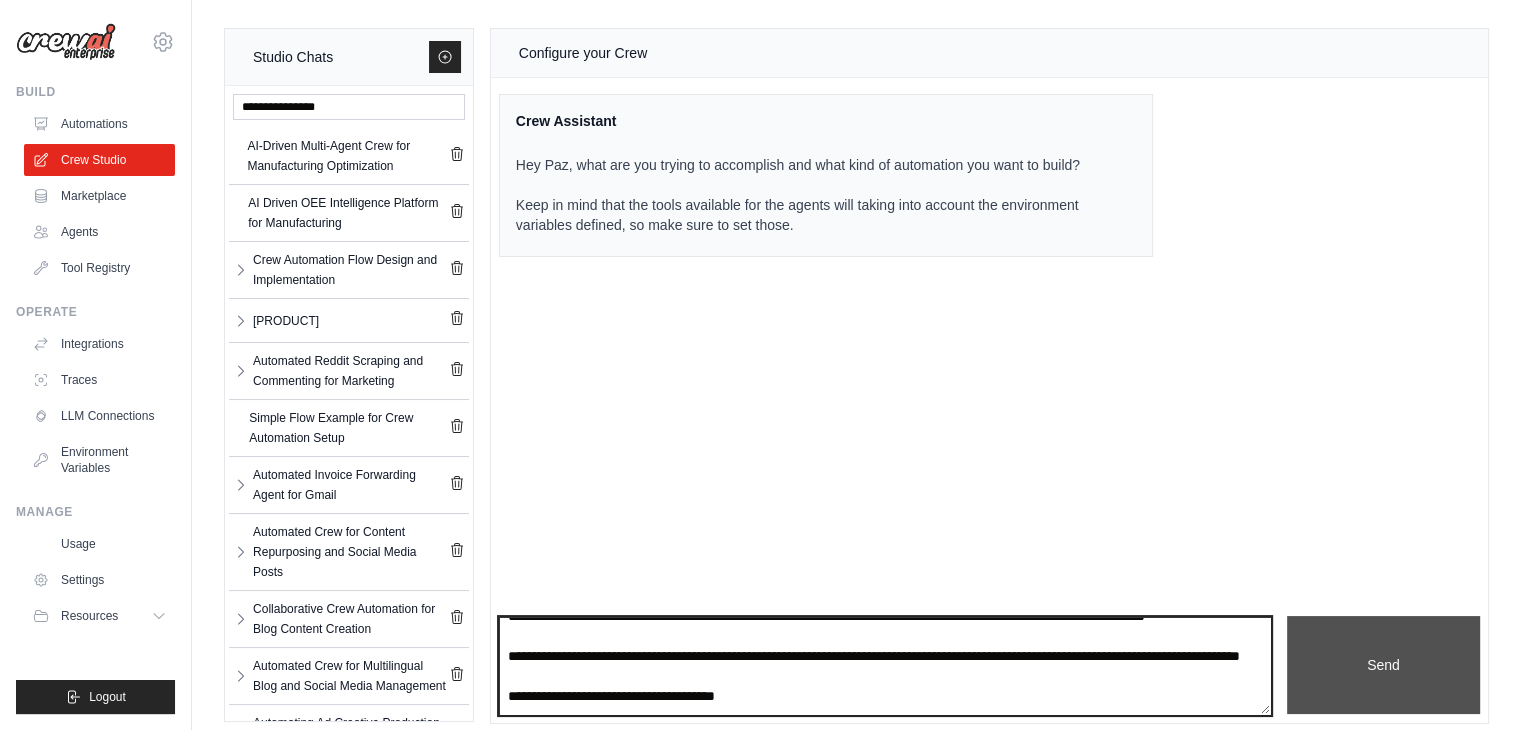 type on "**********" 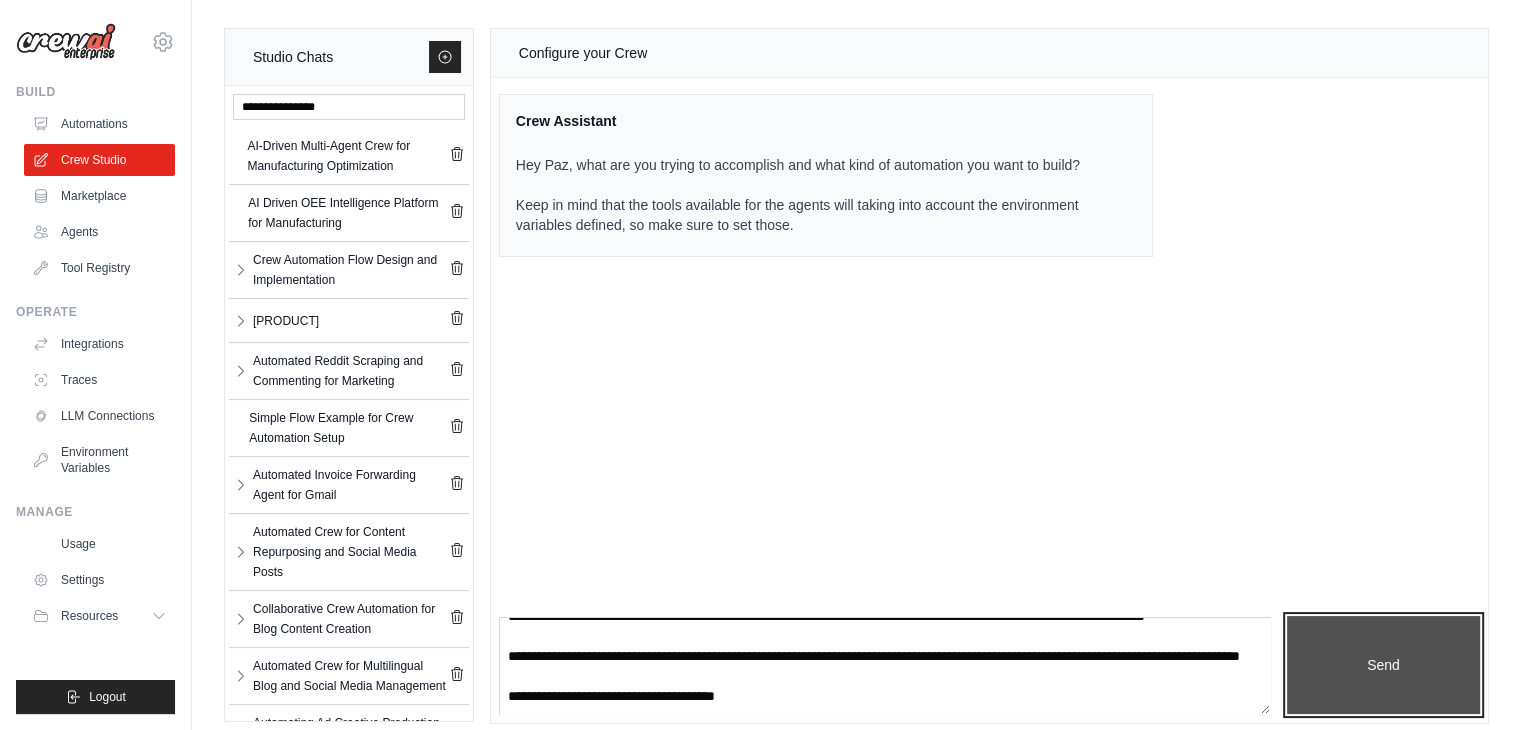 click on "Send" at bounding box center (1383, 665) 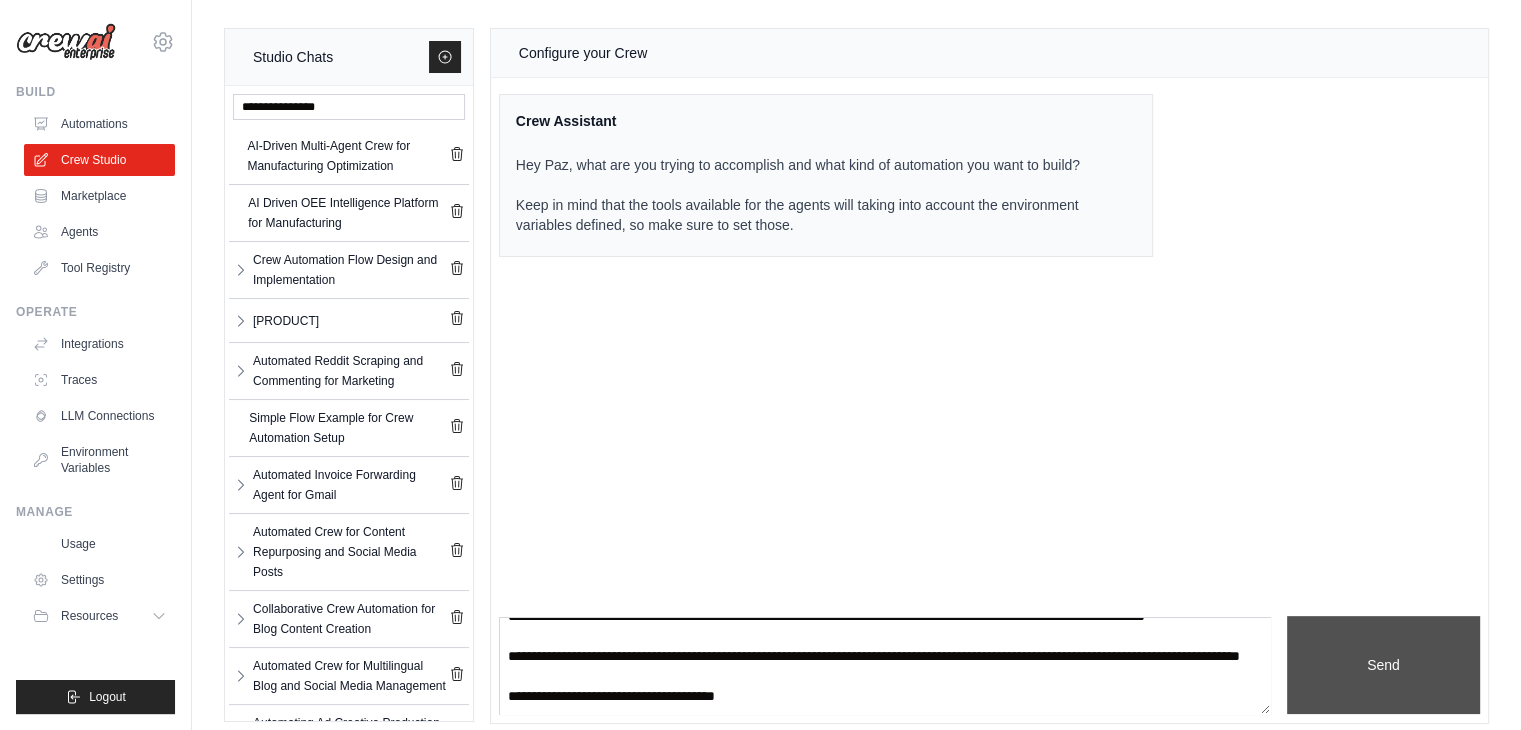 scroll, scrollTop: 0, scrollLeft: 0, axis: both 